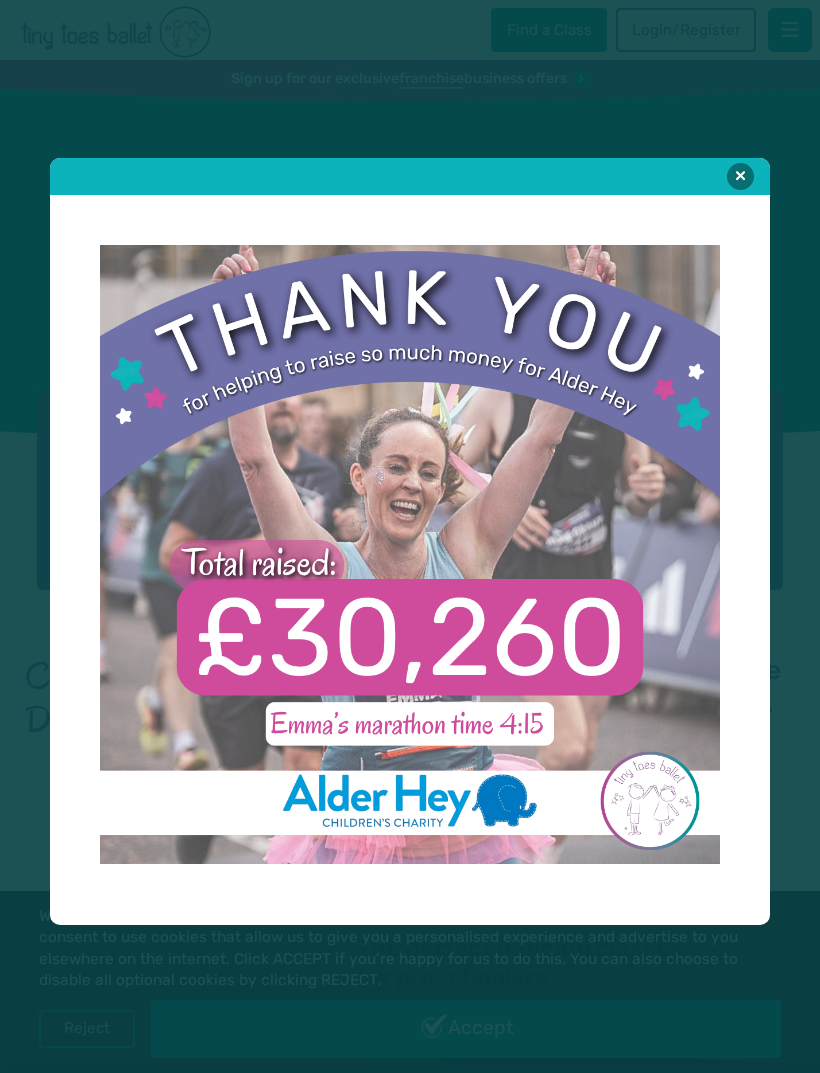 scroll, scrollTop: 0, scrollLeft: 0, axis: both 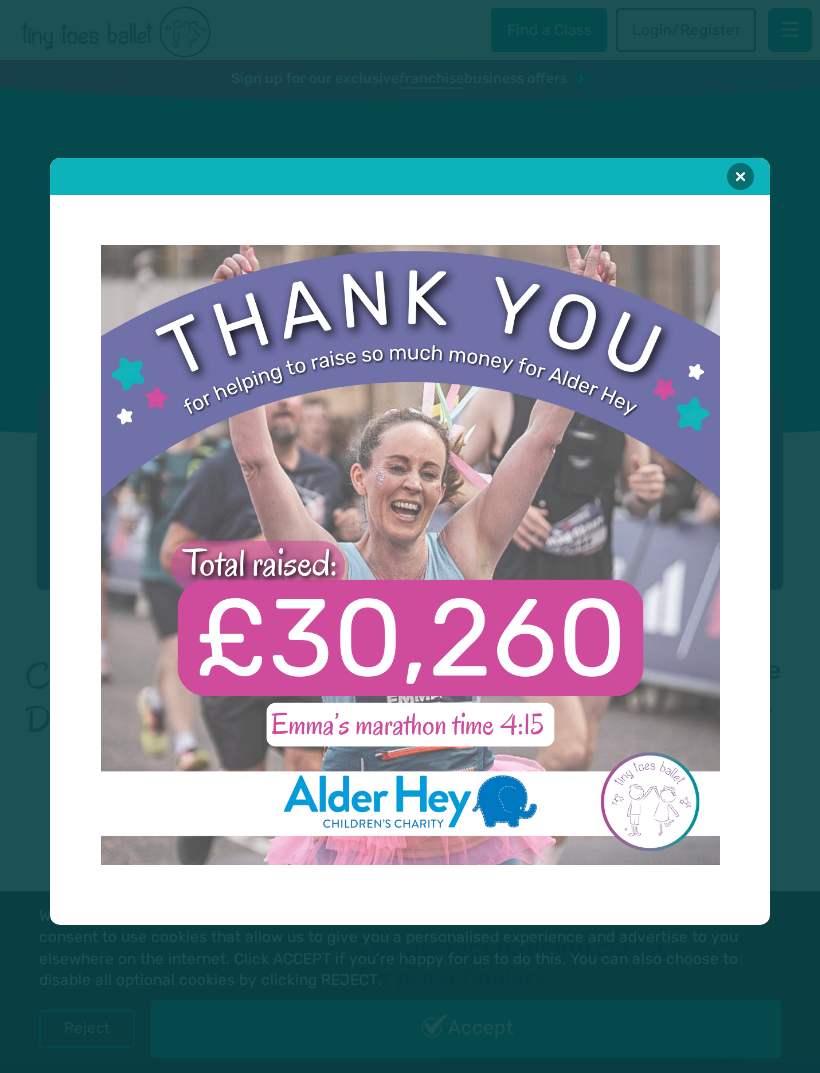 click at bounding box center (740, 176) 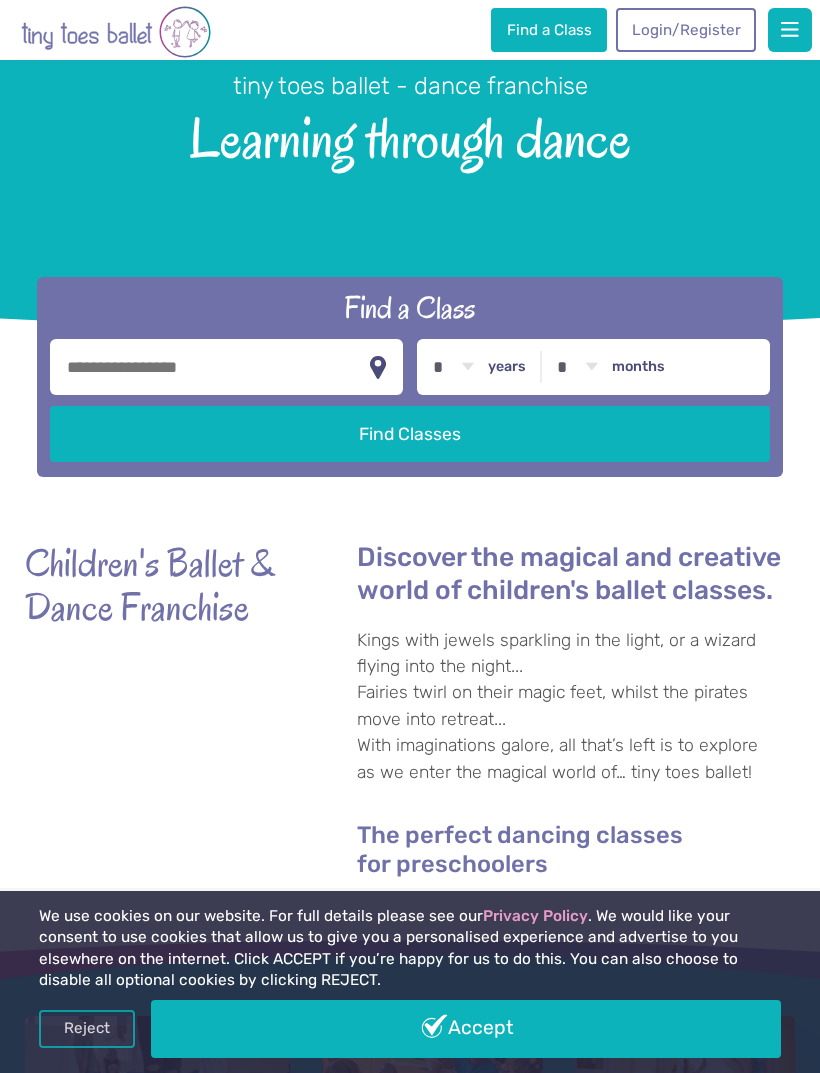 scroll, scrollTop: 137, scrollLeft: 0, axis: vertical 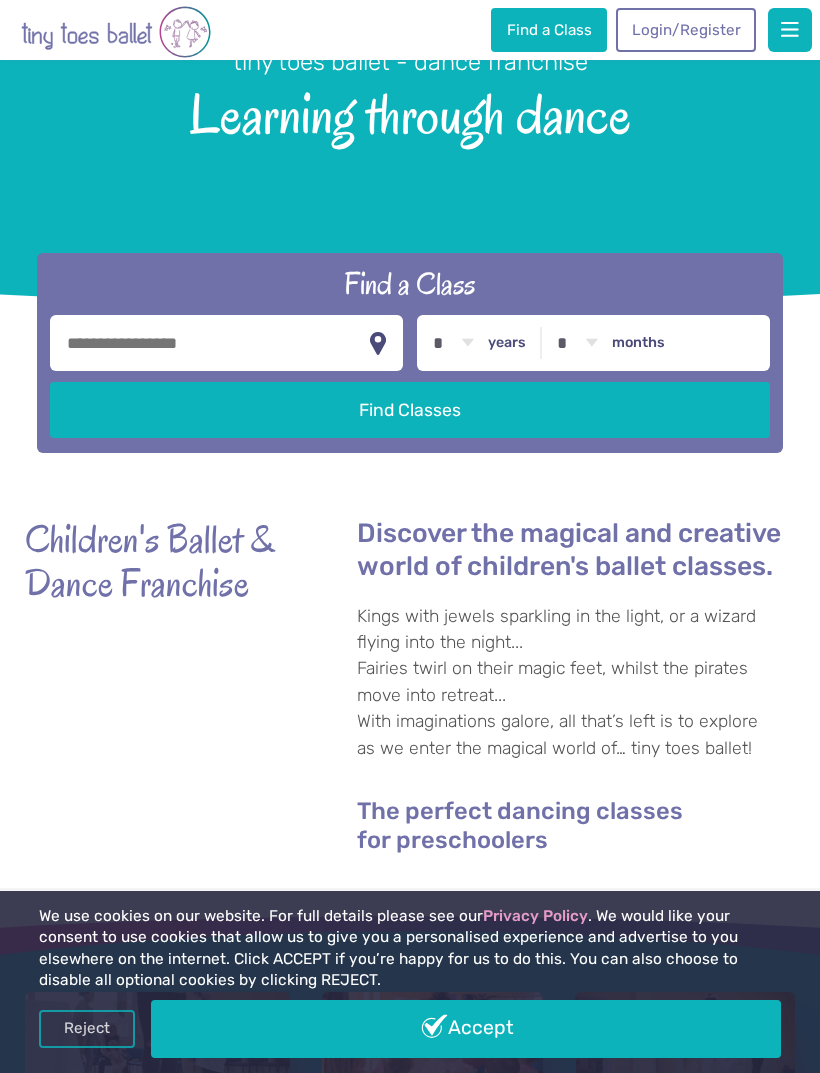 click at bounding box center [226, 343] 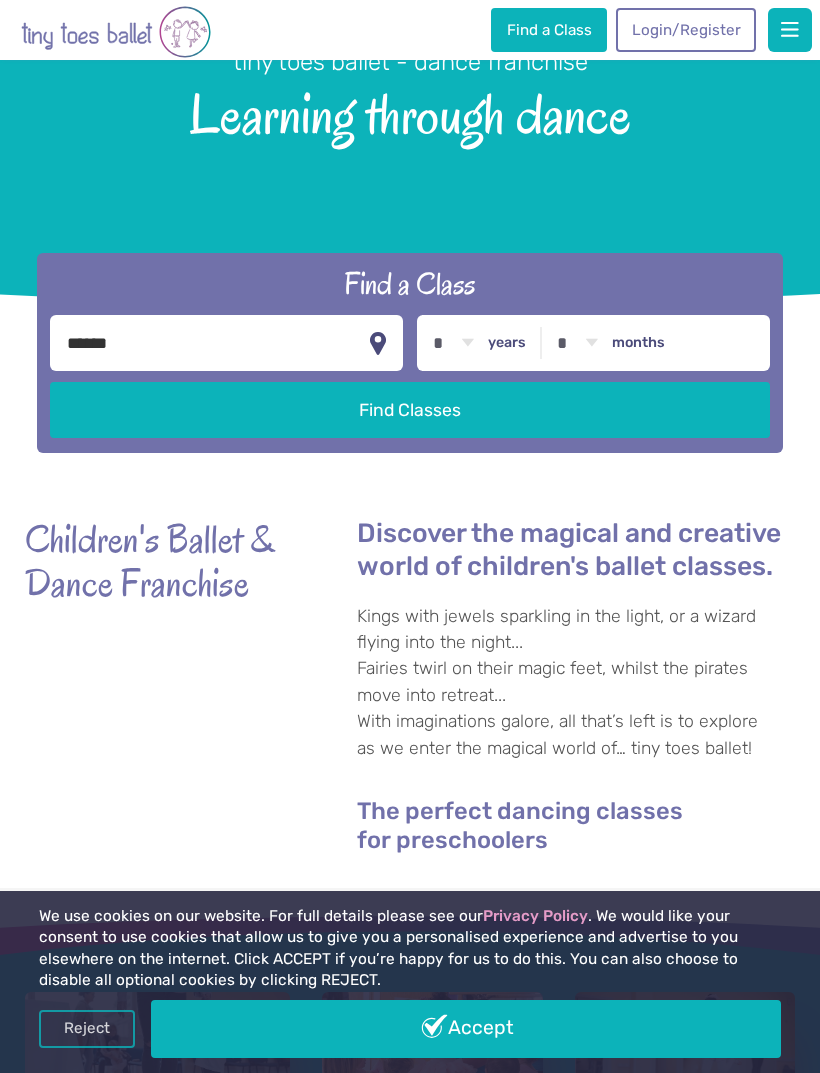 type on "******" 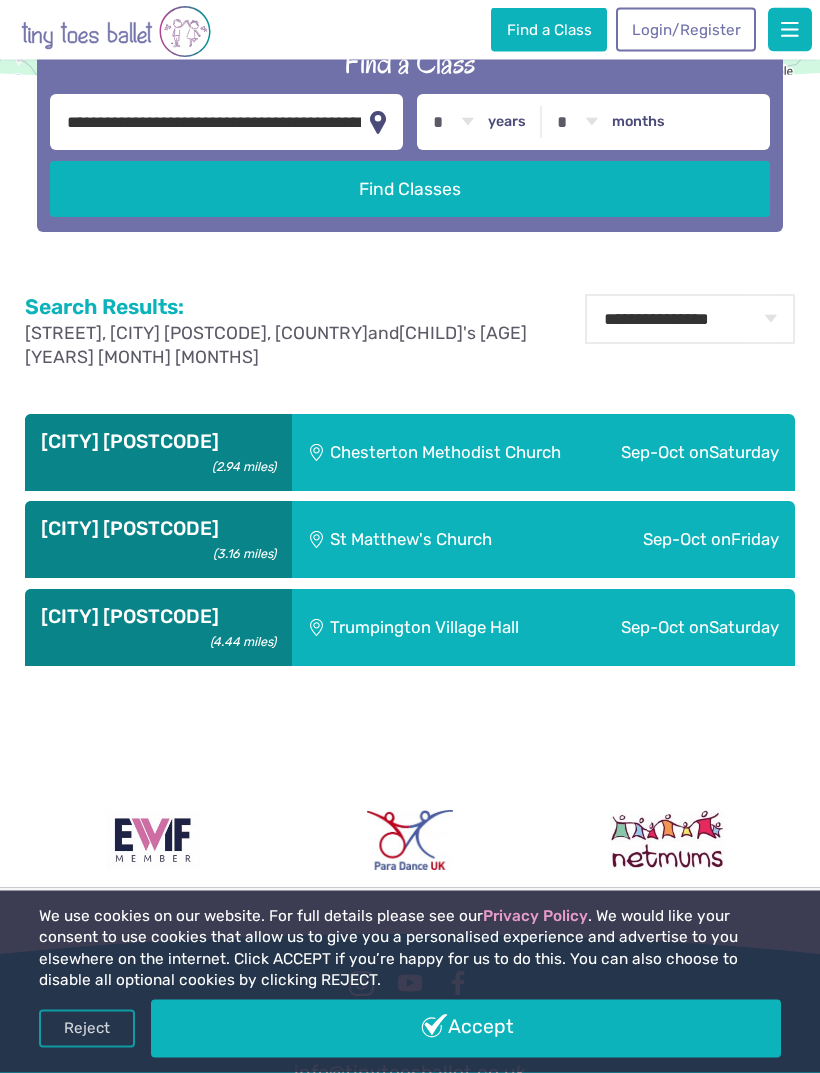 scroll, scrollTop: 608, scrollLeft: 0, axis: vertical 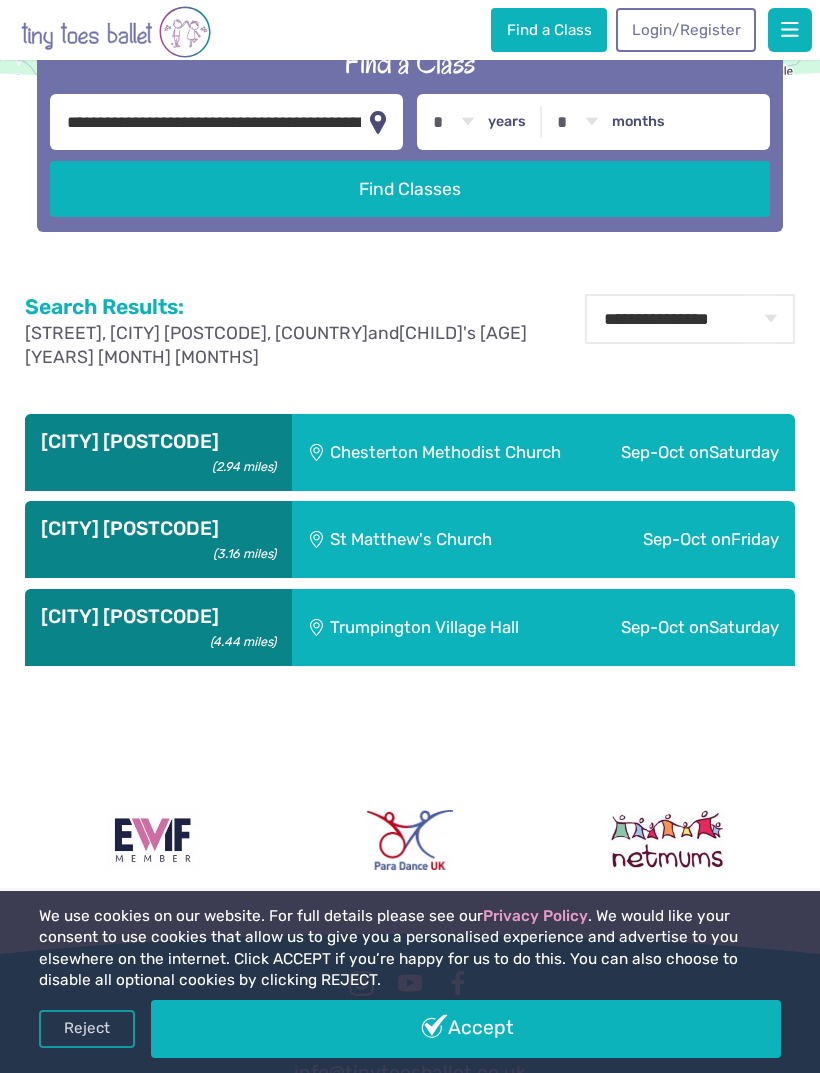 click on "Saturday" at bounding box center (744, 452) 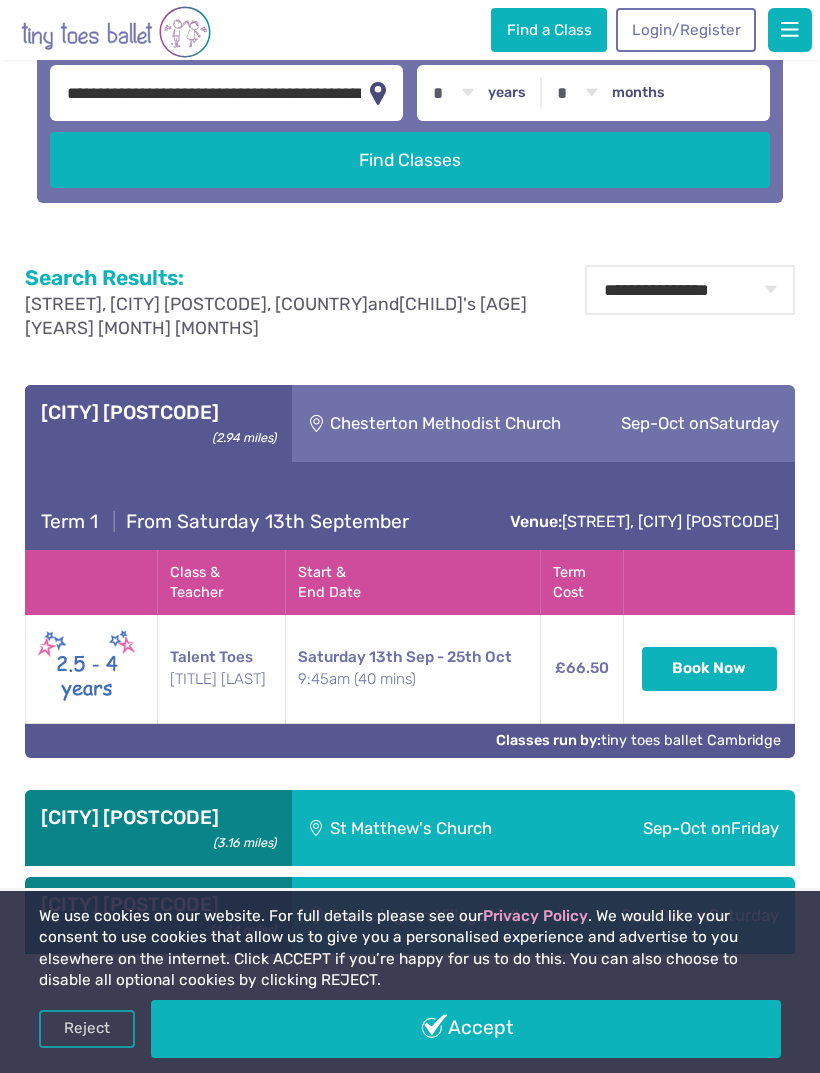scroll, scrollTop: 639, scrollLeft: 0, axis: vertical 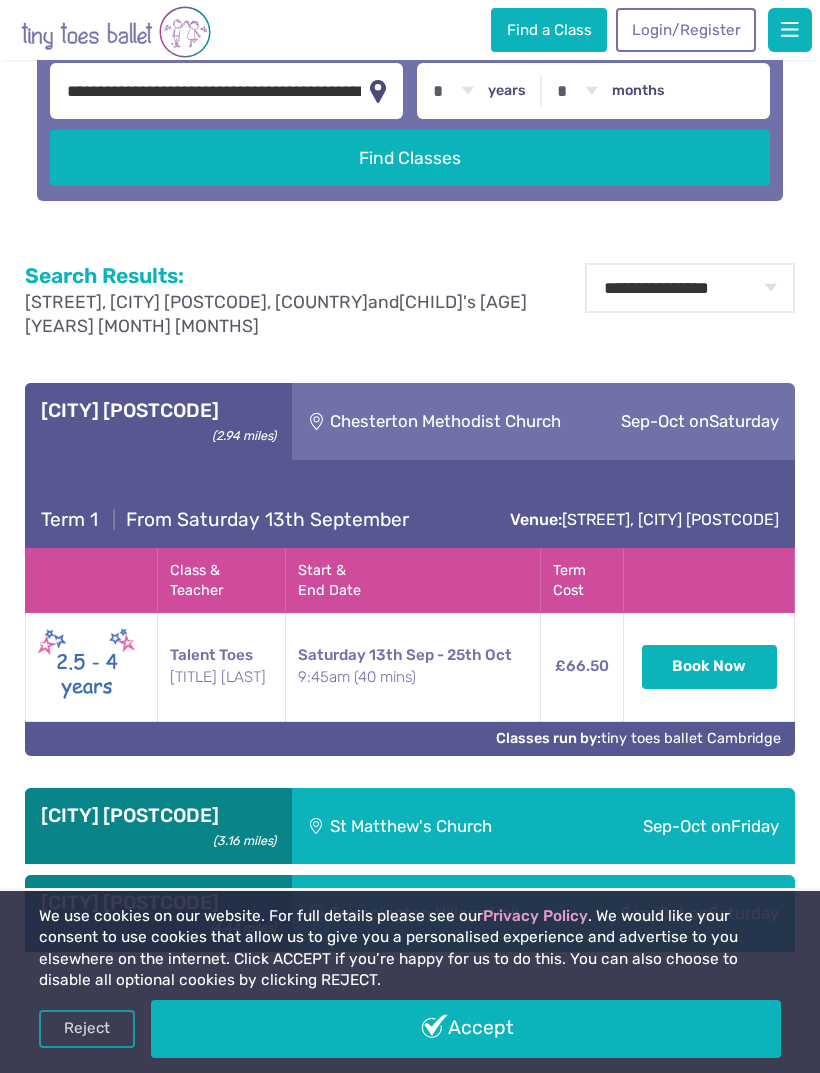 click on "Talent Toes  MIss Ishita" at bounding box center (222, 666) 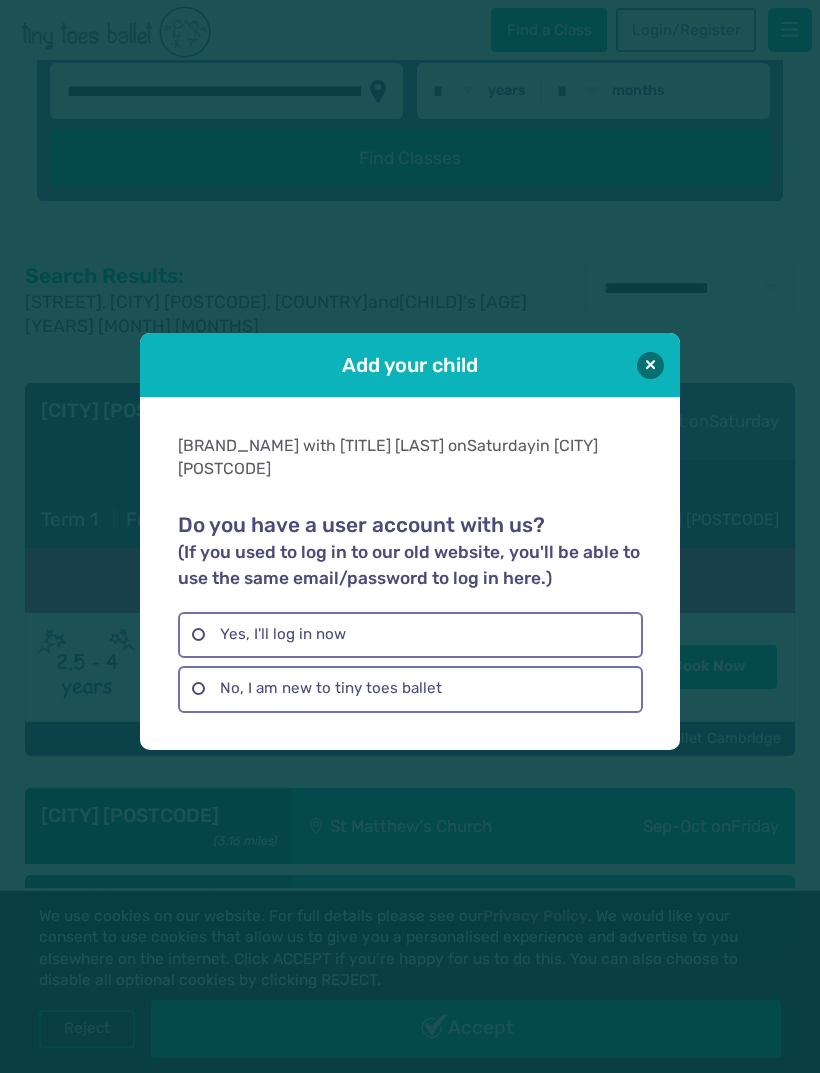 click at bounding box center (650, 365) 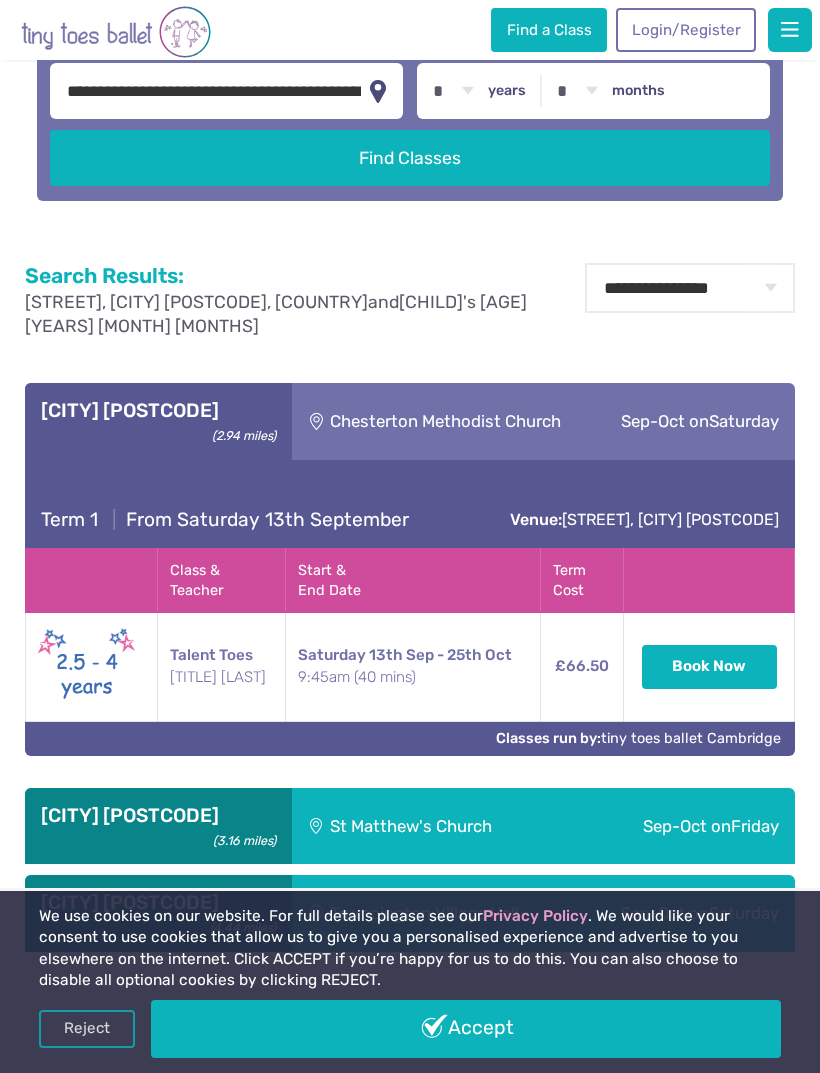 click on "13th Sep - 25th Oct" at bounding box center (440, 655) 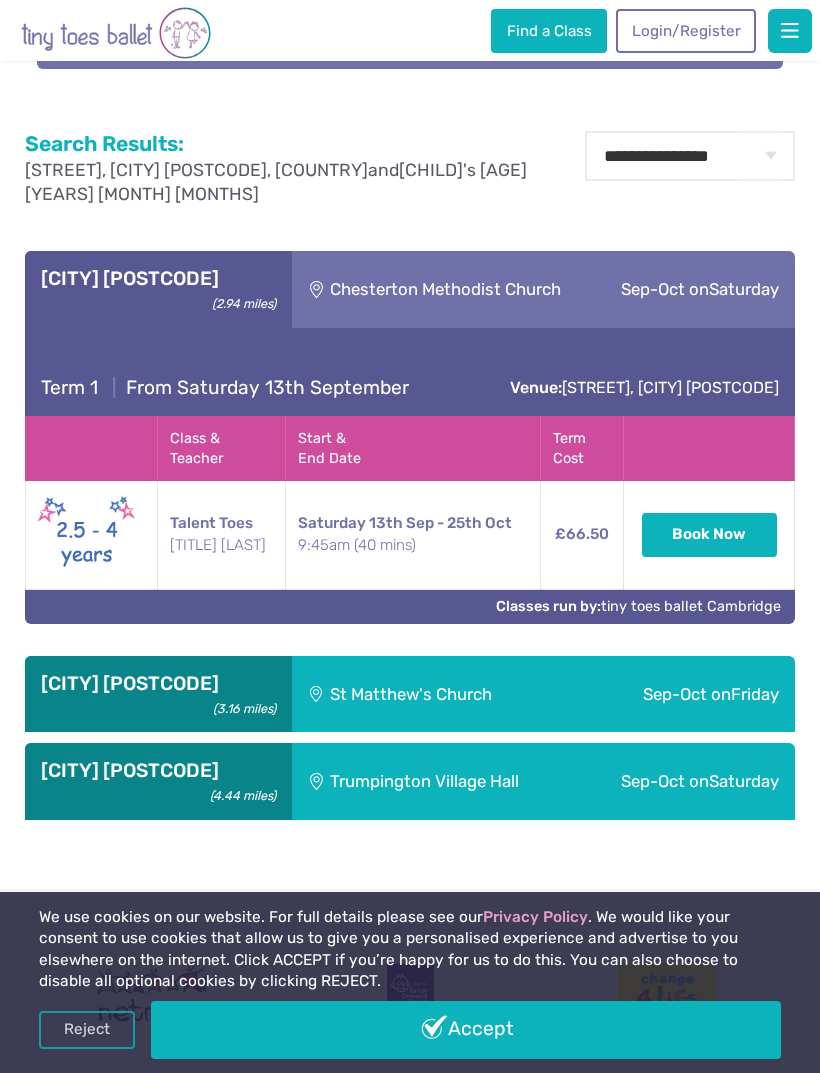 click on "St Matthew's Church" at bounding box center (434, 693) 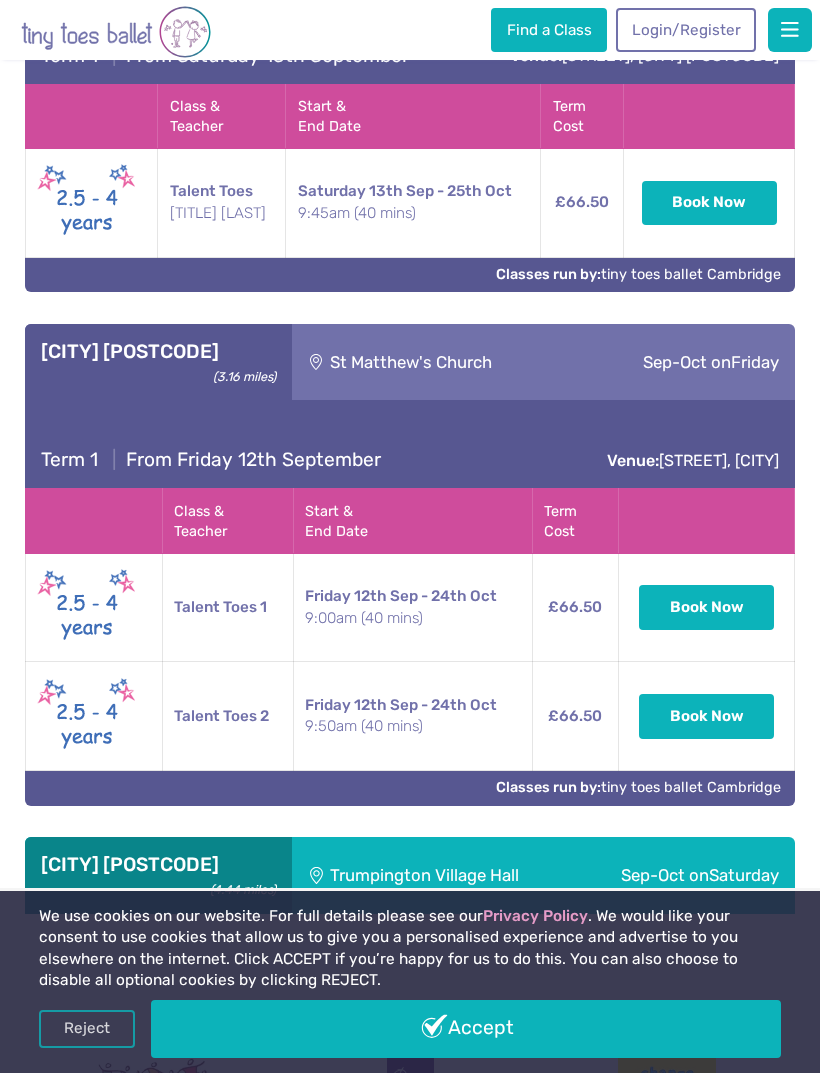 scroll, scrollTop: 1121, scrollLeft: 0, axis: vertical 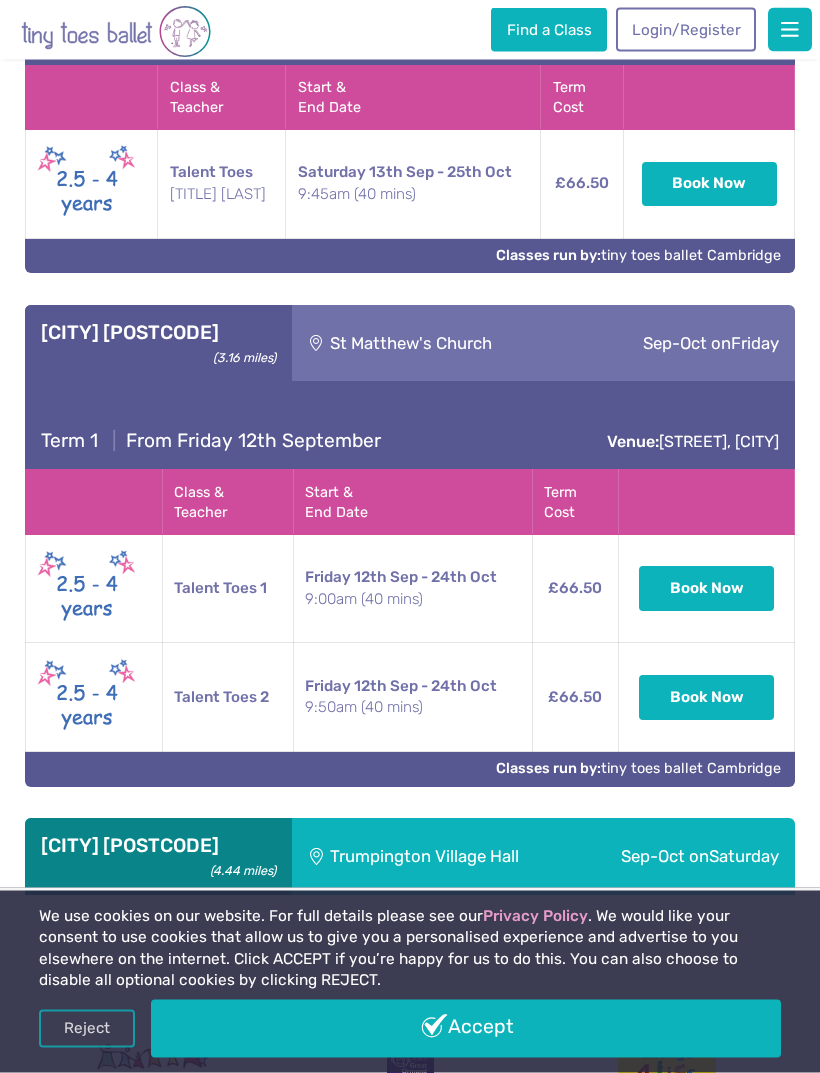 click on "Sep-Oct on  Saturday" at bounding box center (685, 857) 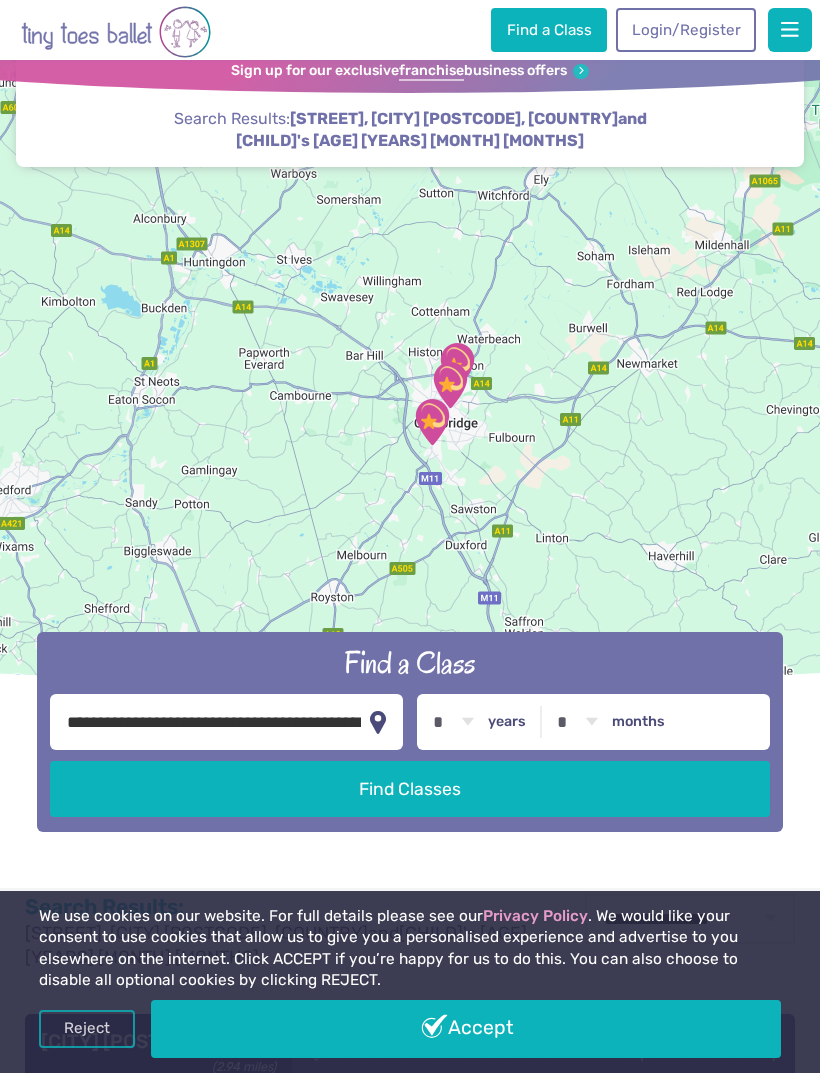 scroll, scrollTop: 0, scrollLeft: 0, axis: both 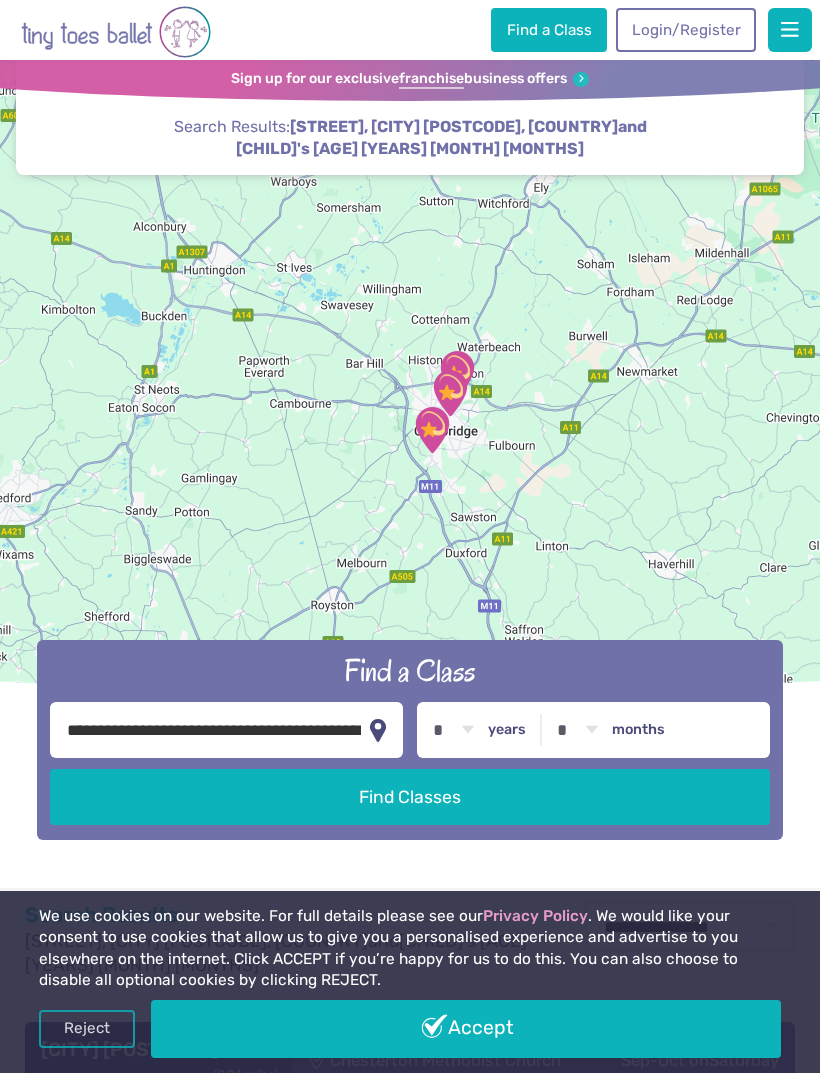 click at bounding box center (790, 30) 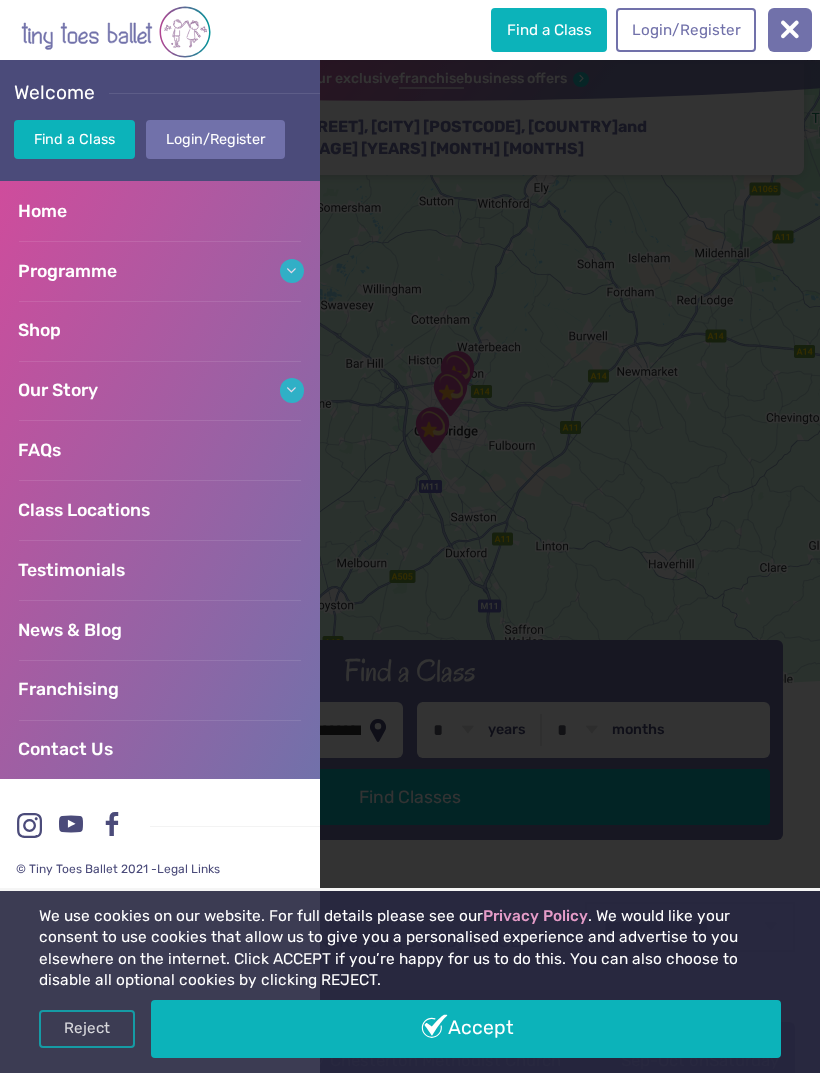 click on "Programme" at bounding box center (160, 271) 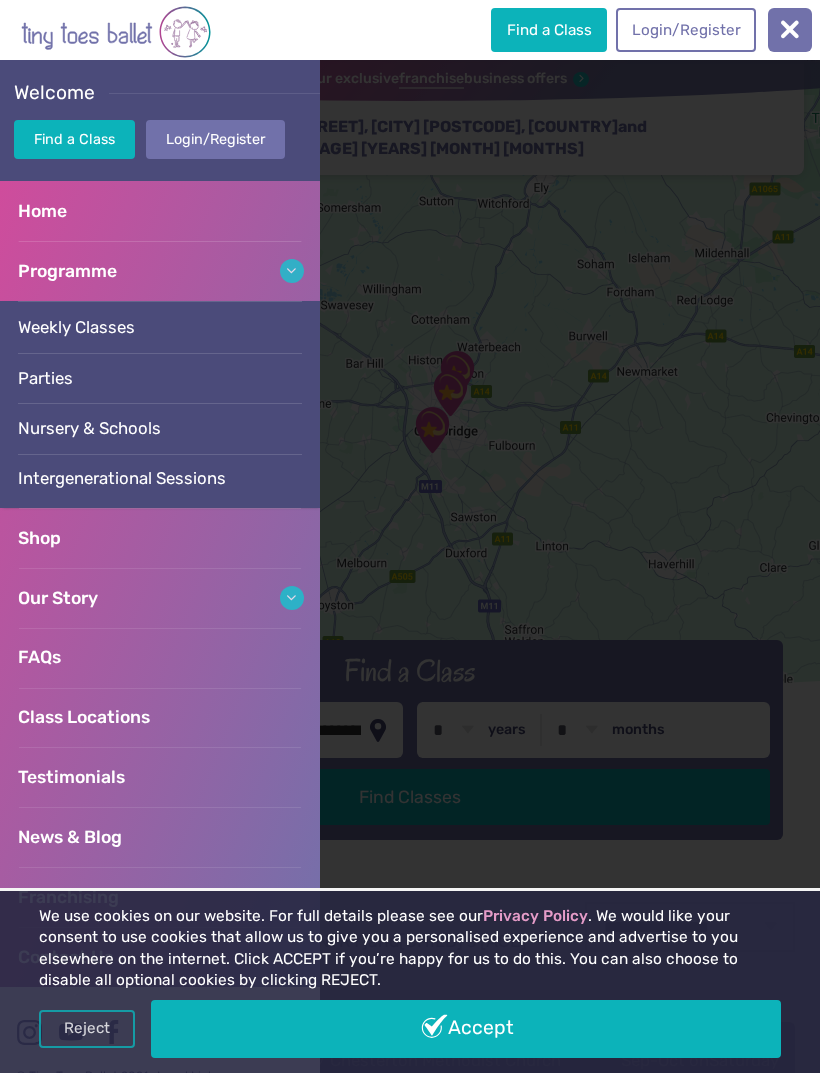 click on "Nursery & Schools" at bounding box center [160, 428] 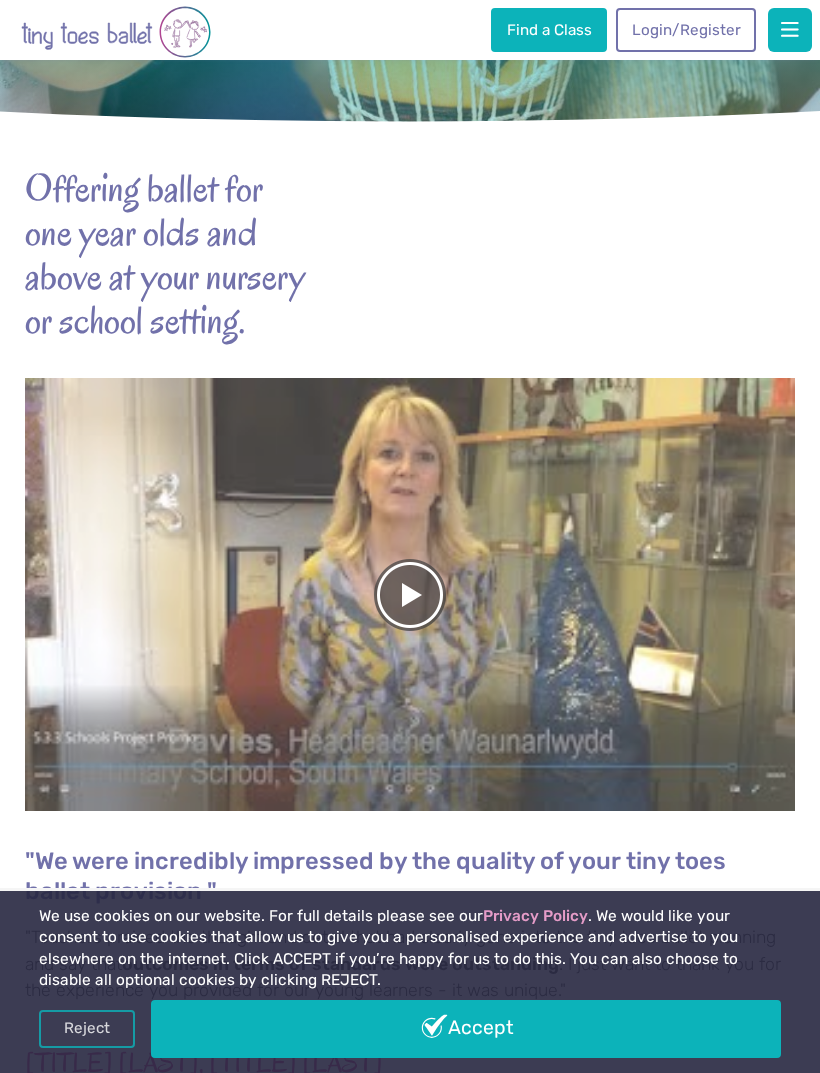 scroll, scrollTop: 0, scrollLeft: 0, axis: both 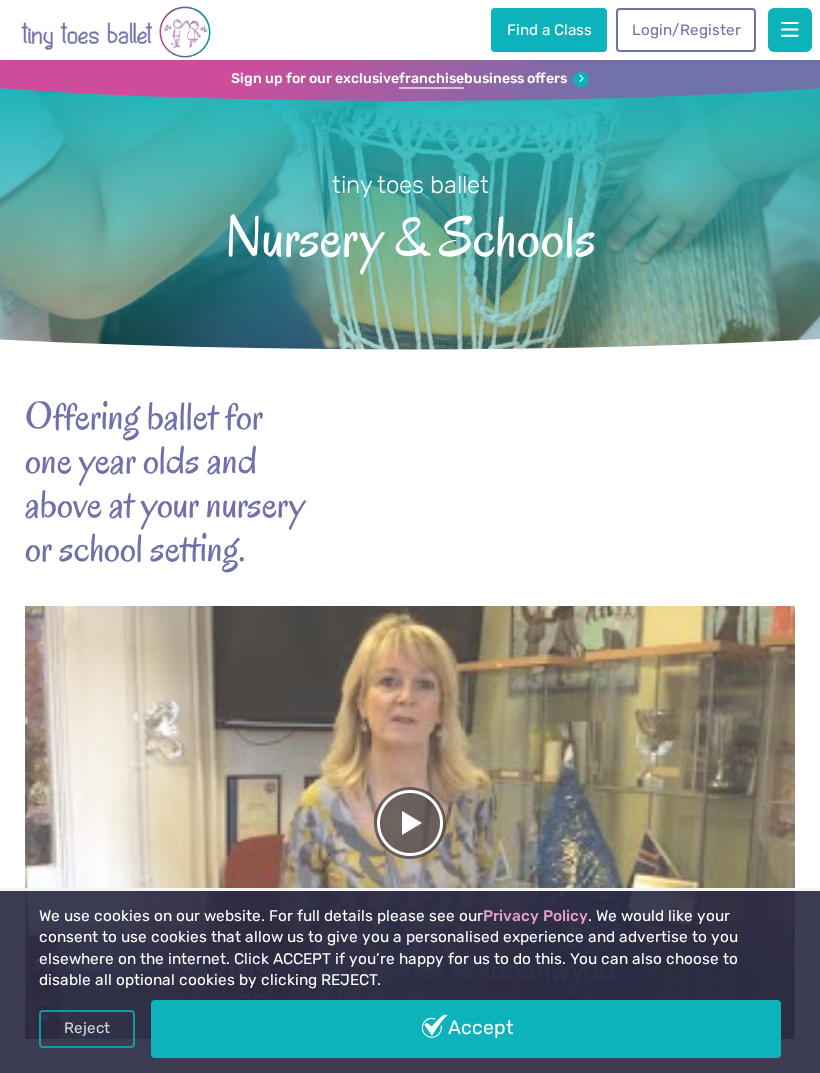 click at bounding box center (790, 30) 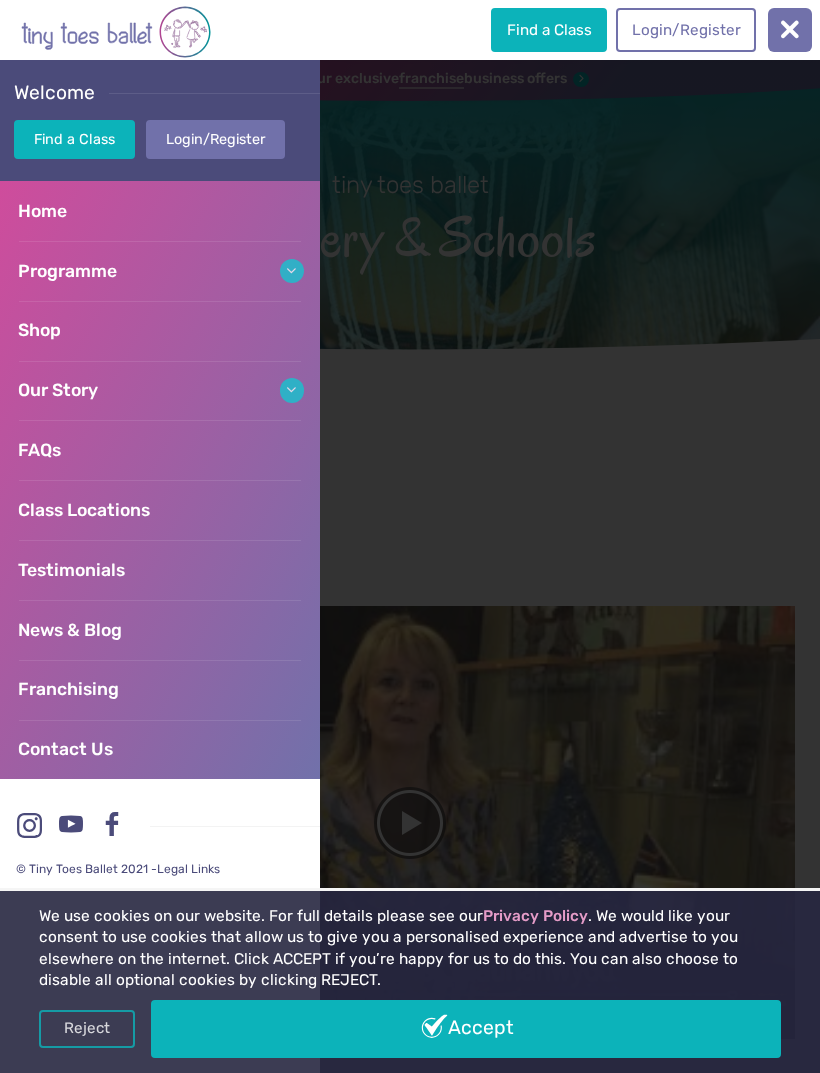 click on "Programme" at bounding box center [160, 271] 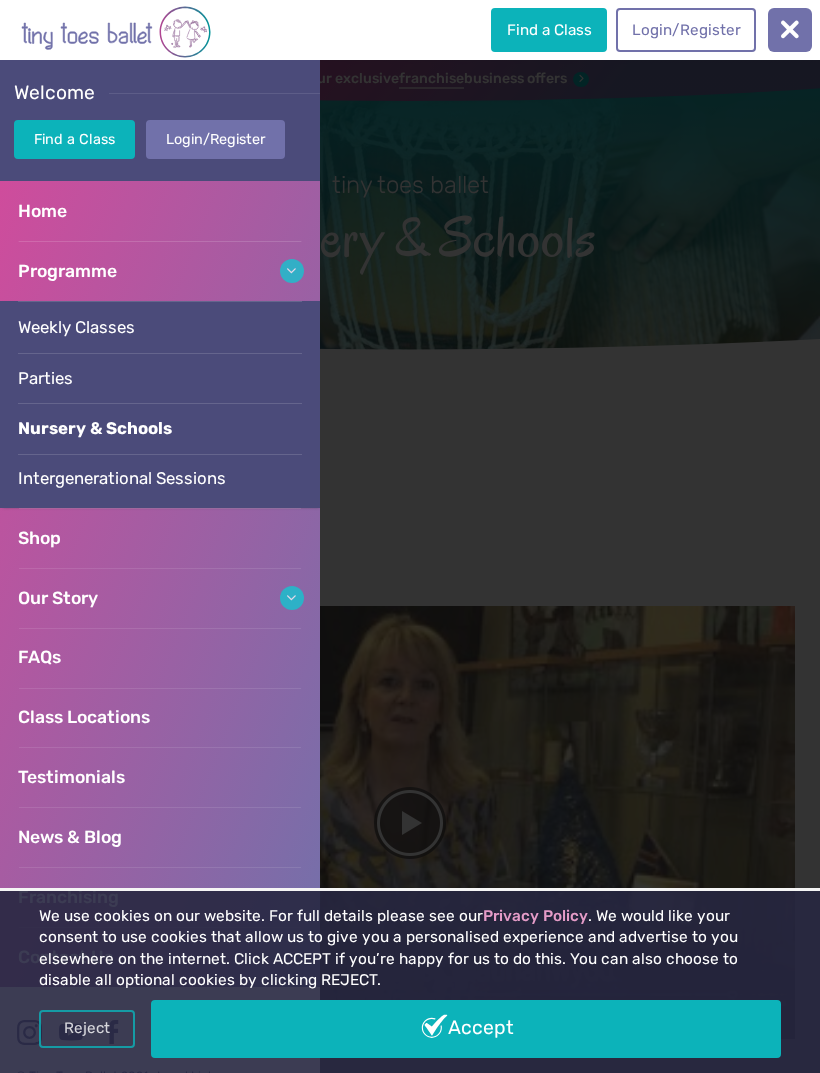 click on "Weekly Classes" at bounding box center (160, 327) 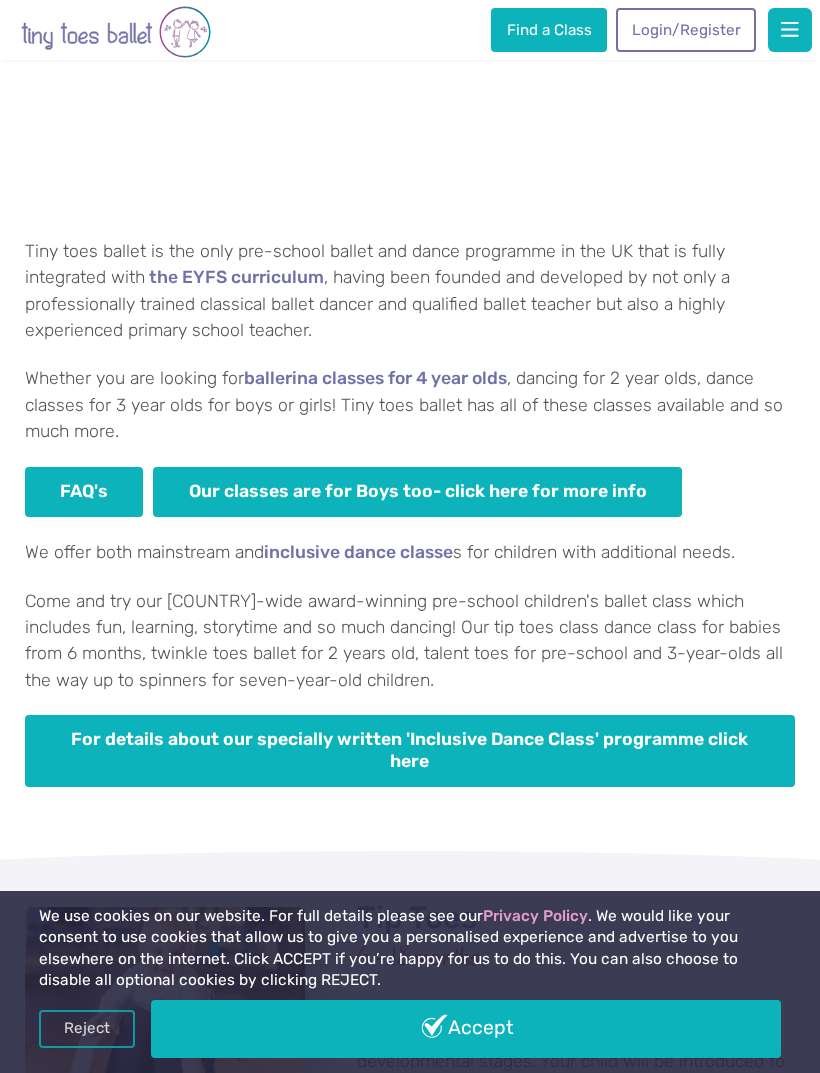 scroll, scrollTop: 948, scrollLeft: 0, axis: vertical 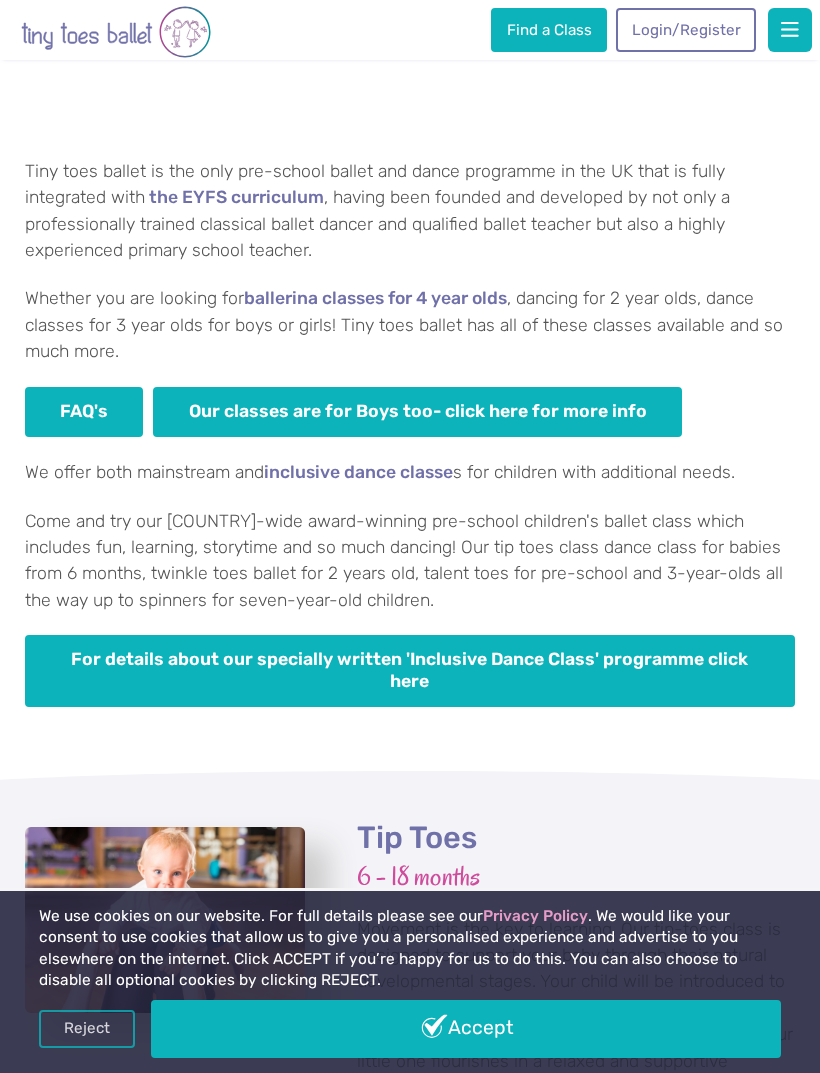 click on "FAQ's" at bounding box center [84, 412] 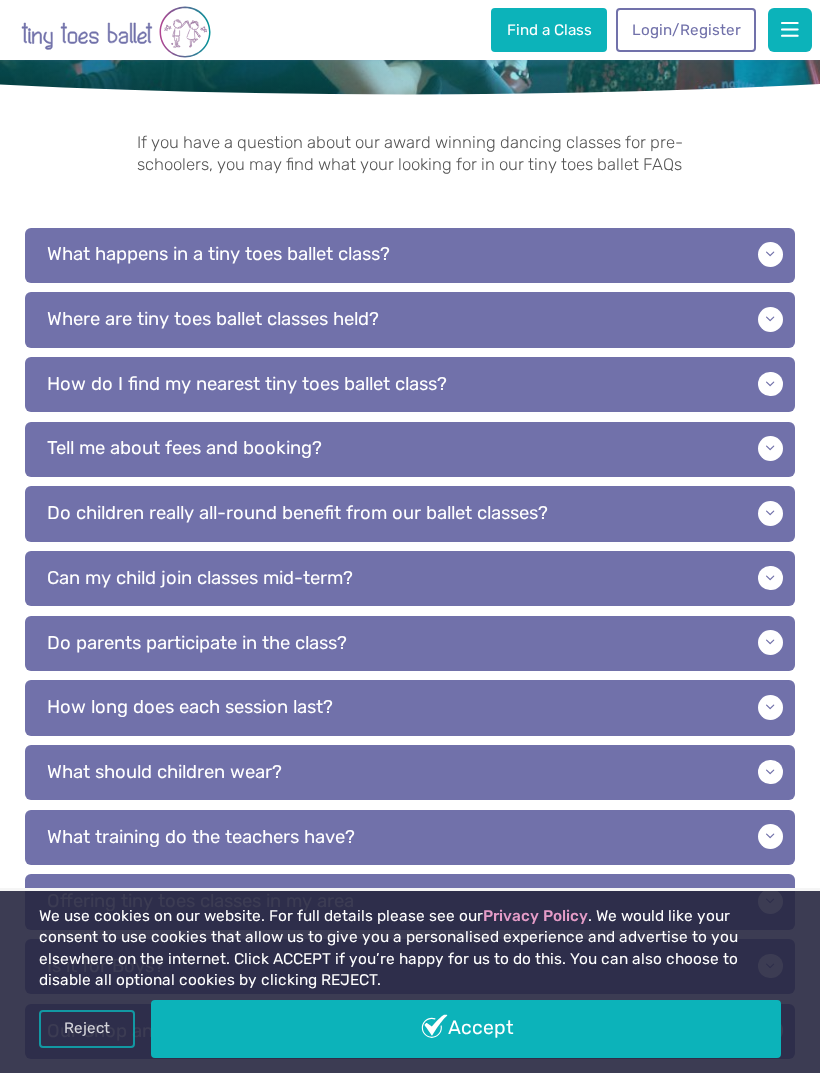 scroll, scrollTop: 284, scrollLeft: 0, axis: vertical 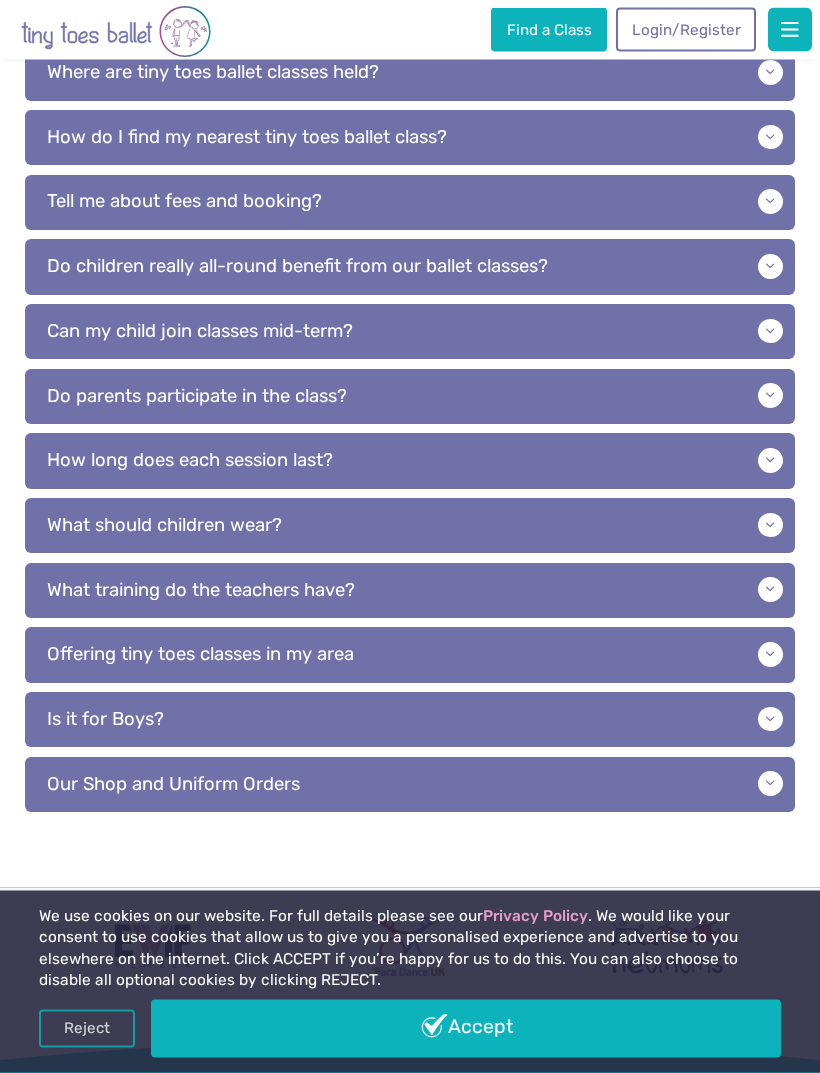 click on "What should children wear?" at bounding box center (410, 526) 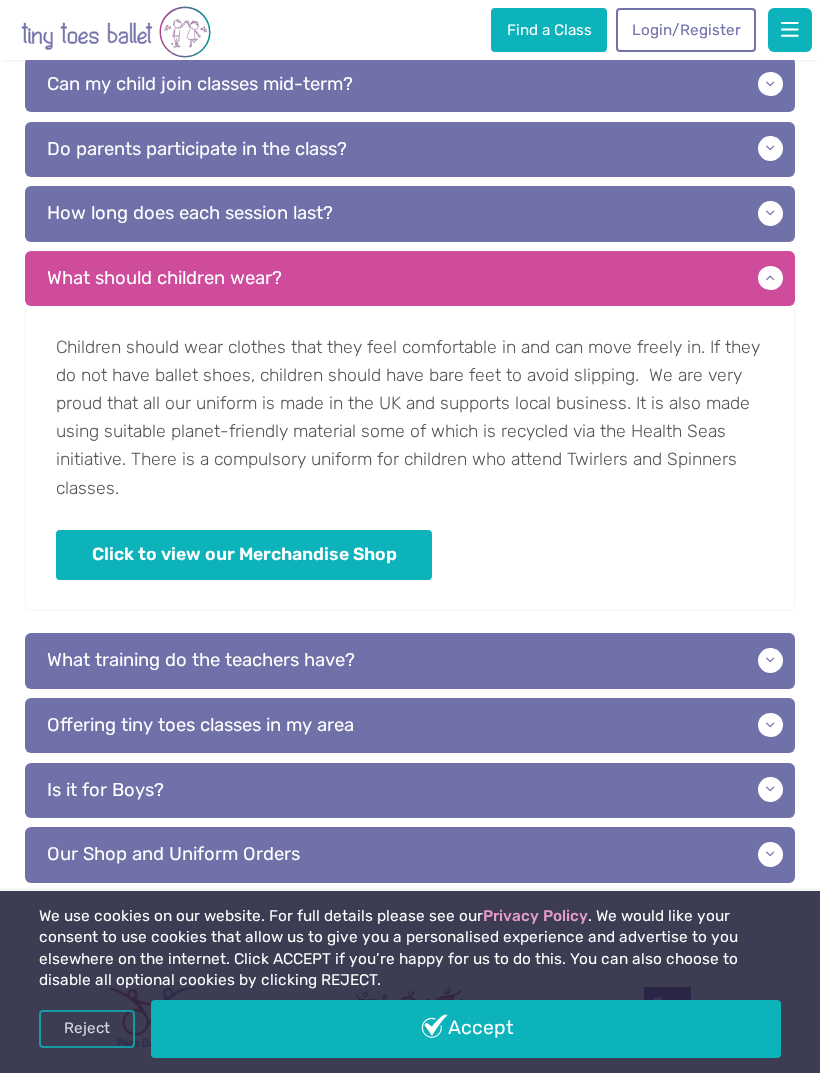 scroll, scrollTop: 813, scrollLeft: 0, axis: vertical 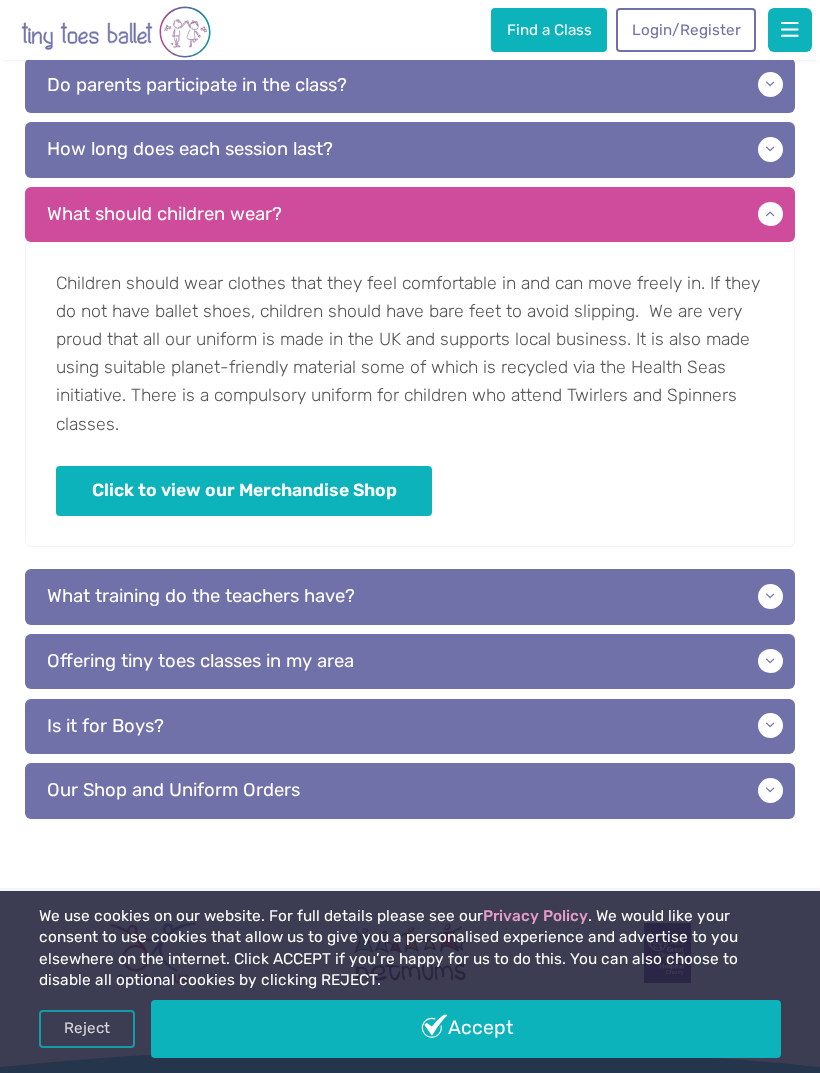 click on "What training do the teachers have?" at bounding box center [410, 596] 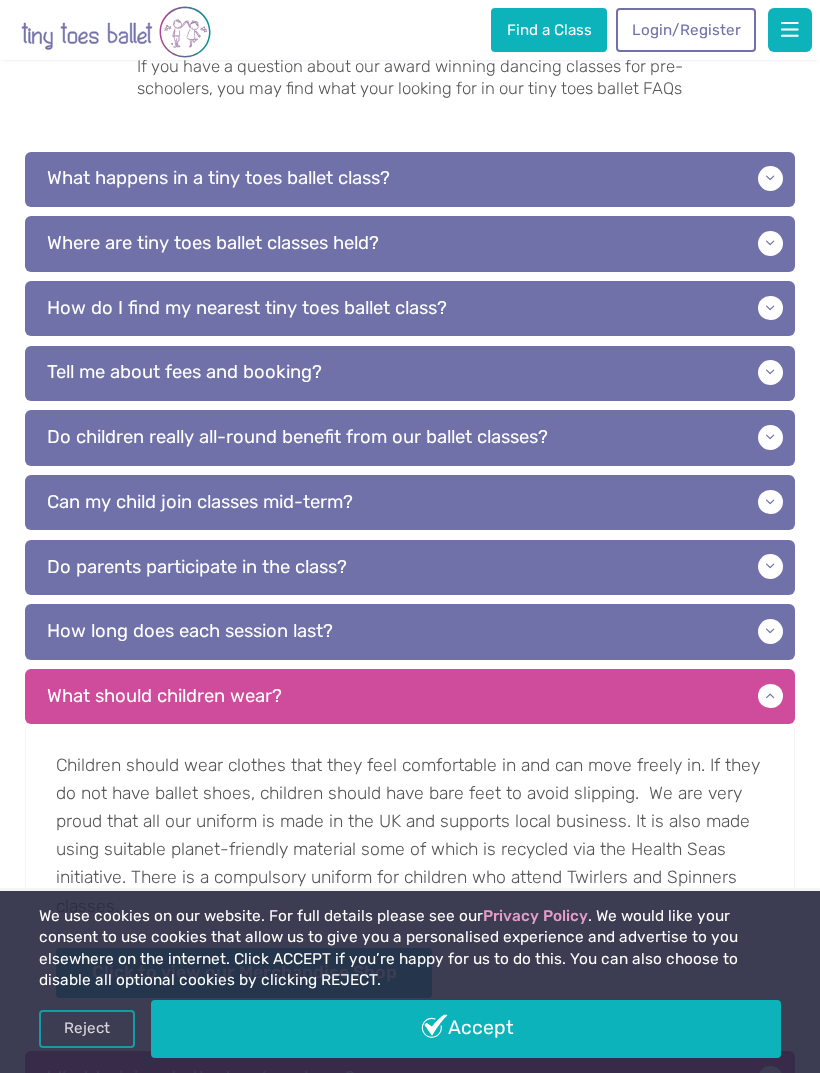 scroll, scrollTop: 308, scrollLeft: 0, axis: vertical 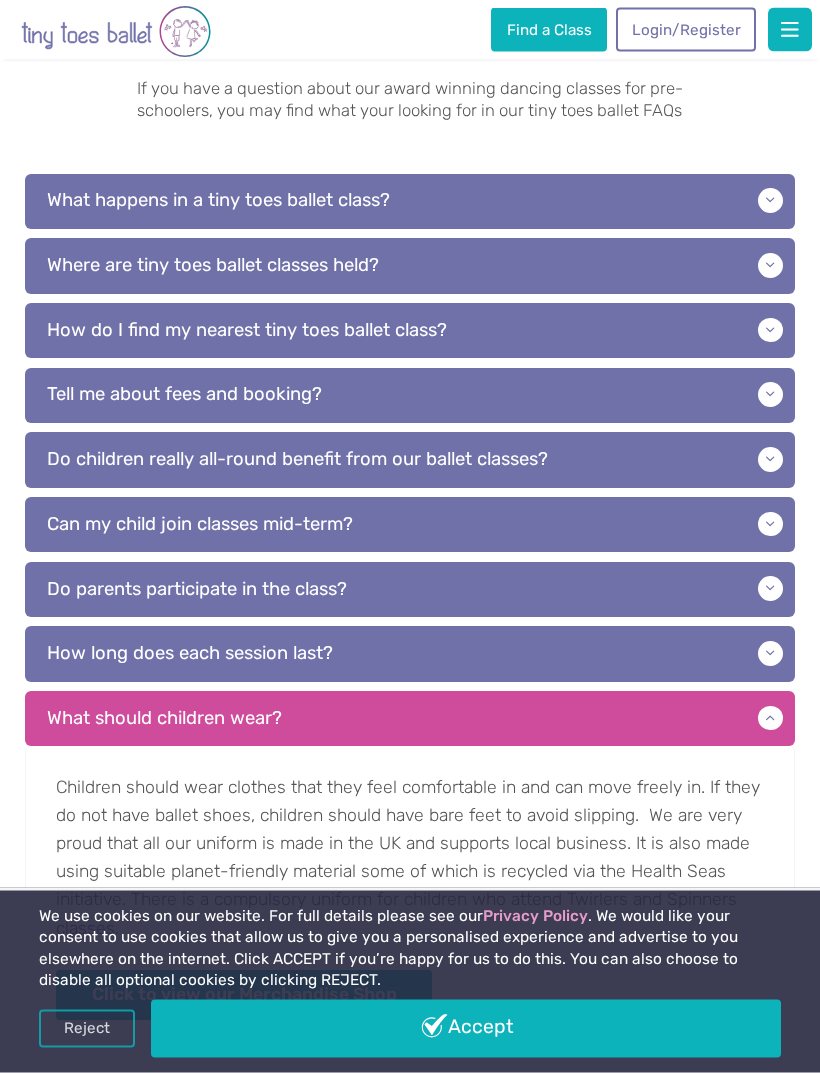 click on "How do I find my nearest tiny toes ballet class?" at bounding box center [410, 331] 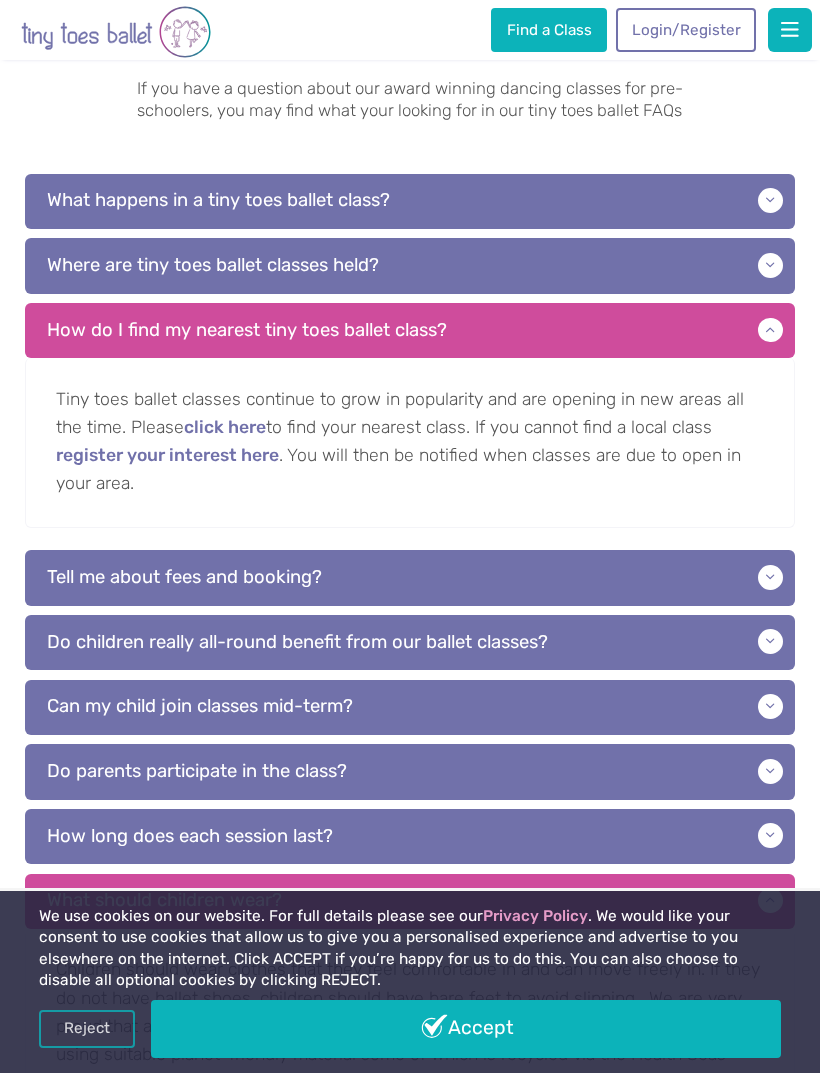 click on "Where are tiny toes ballet classes held?" at bounding box center (410, 265) 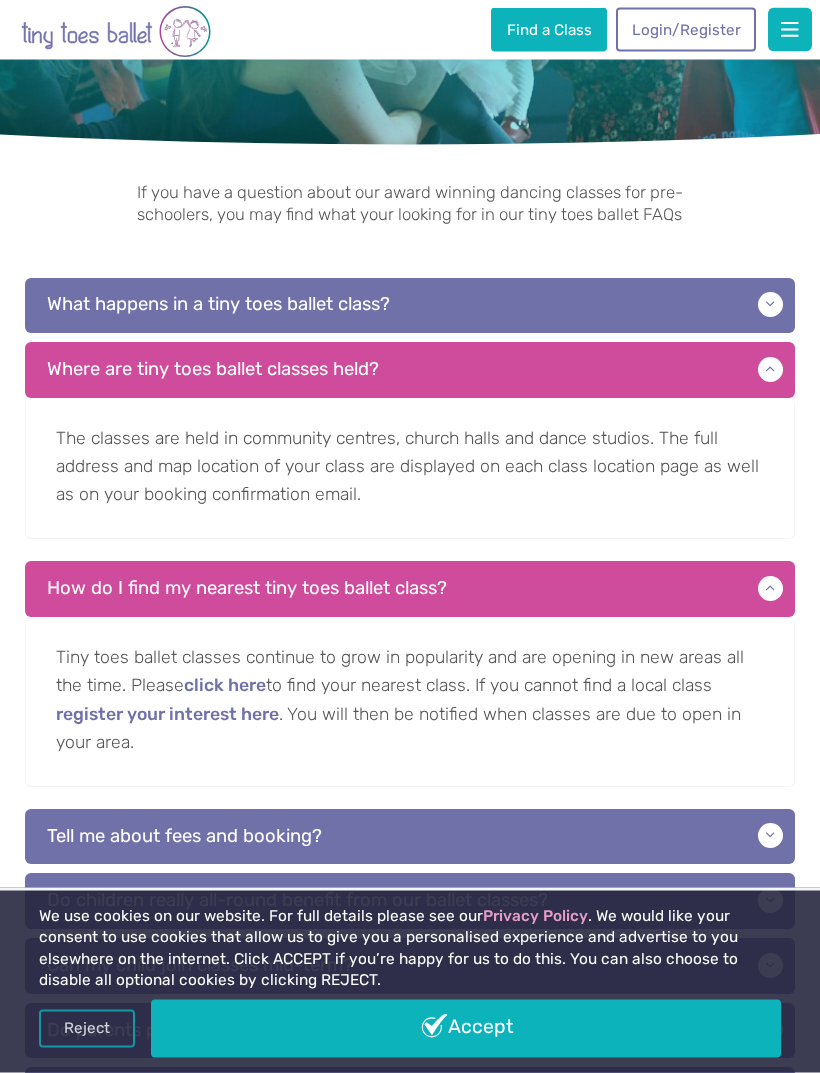 click on "What happens in a tiny toes ballet class?" at bounding box center [410, 306] 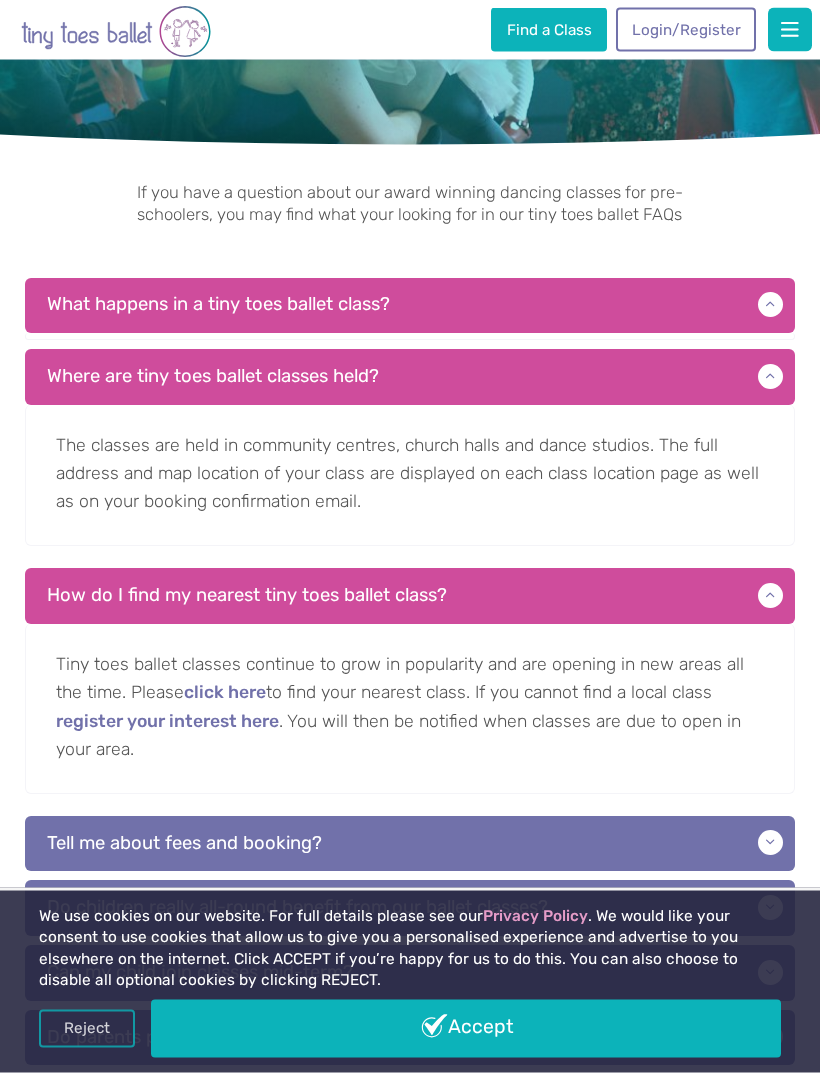 scroll, scrollTop: 205, scrollLeft: 0, axis: vertical 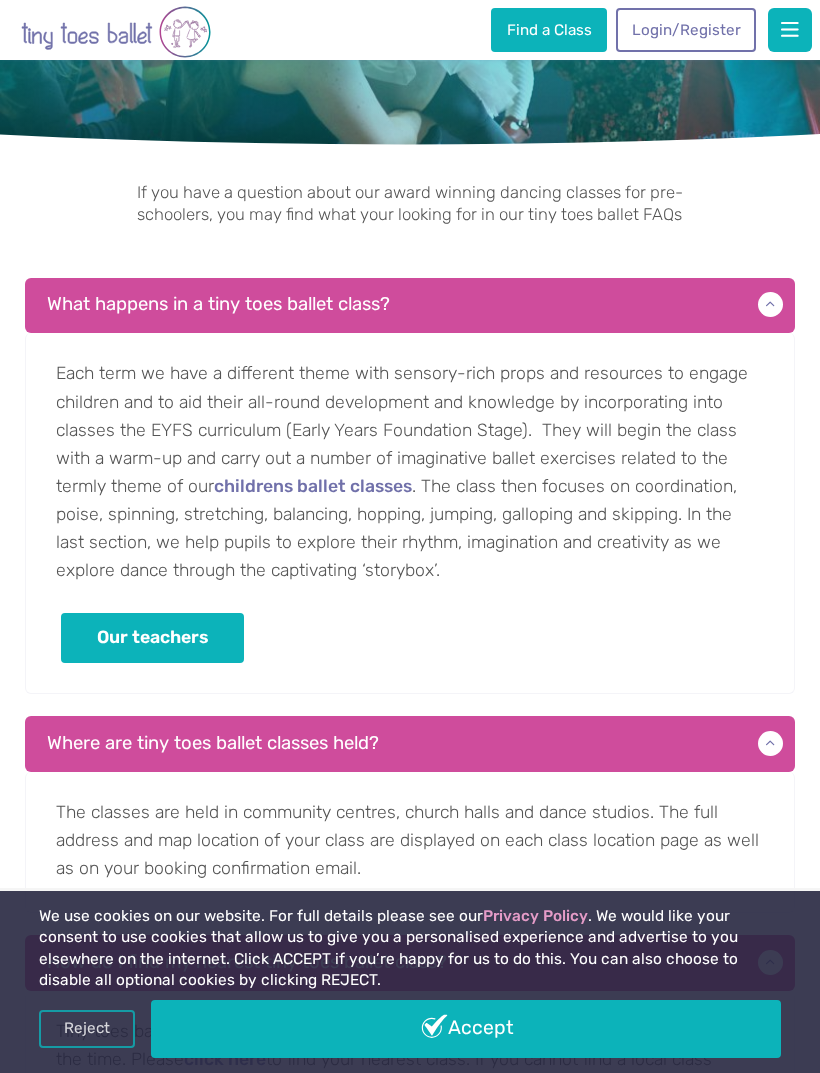 click on "Our teachers" at bounding box center [152, 638] 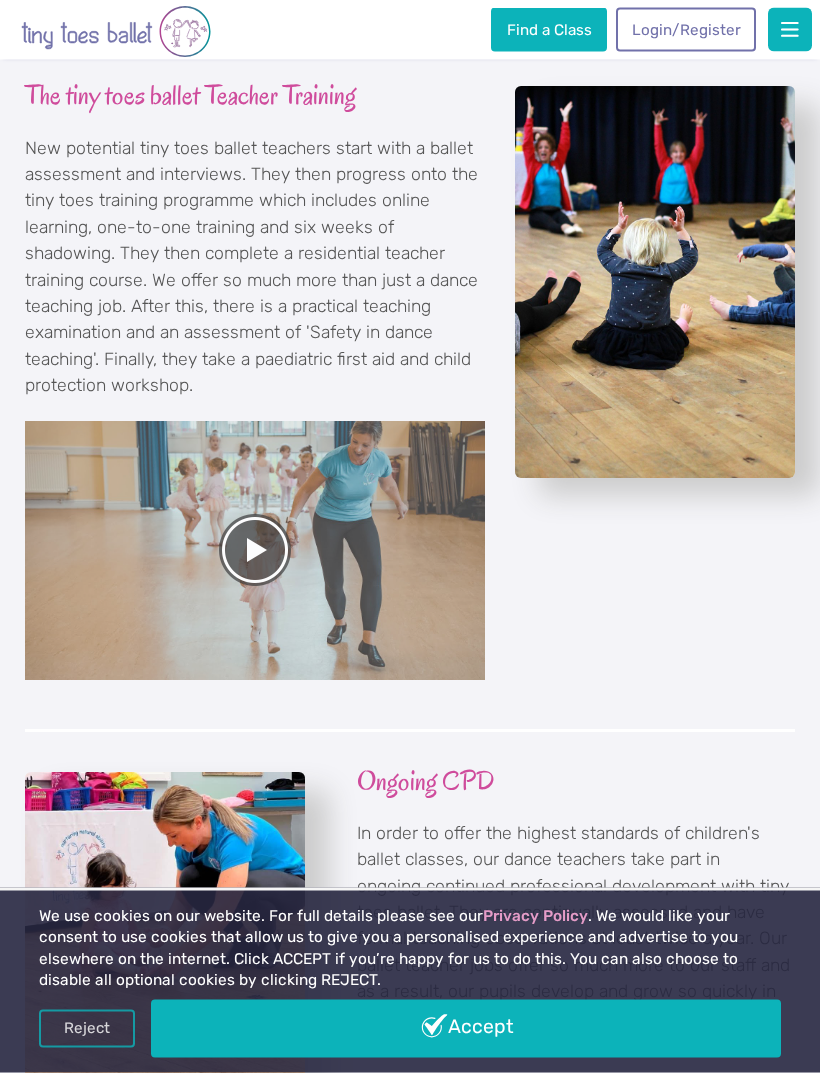 scroll, scrollTop: 1776, scrollLeft: 0, axis: vertical 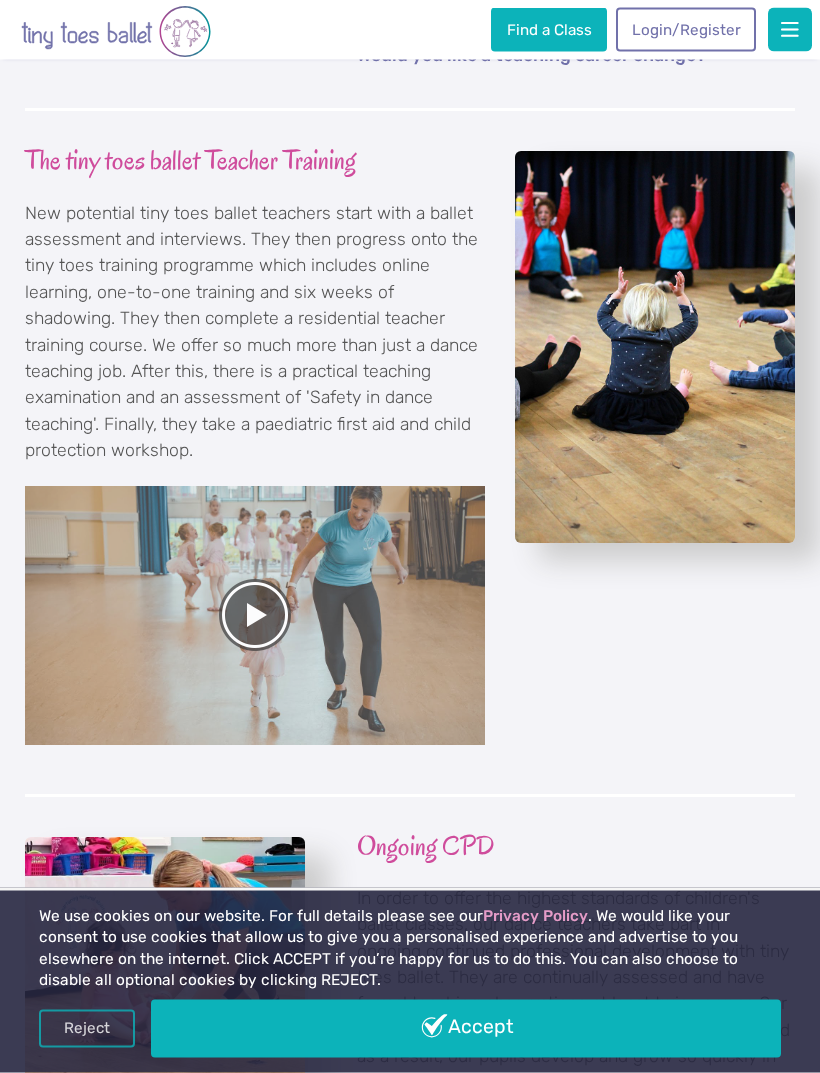 click at bounding box center [116, 32] 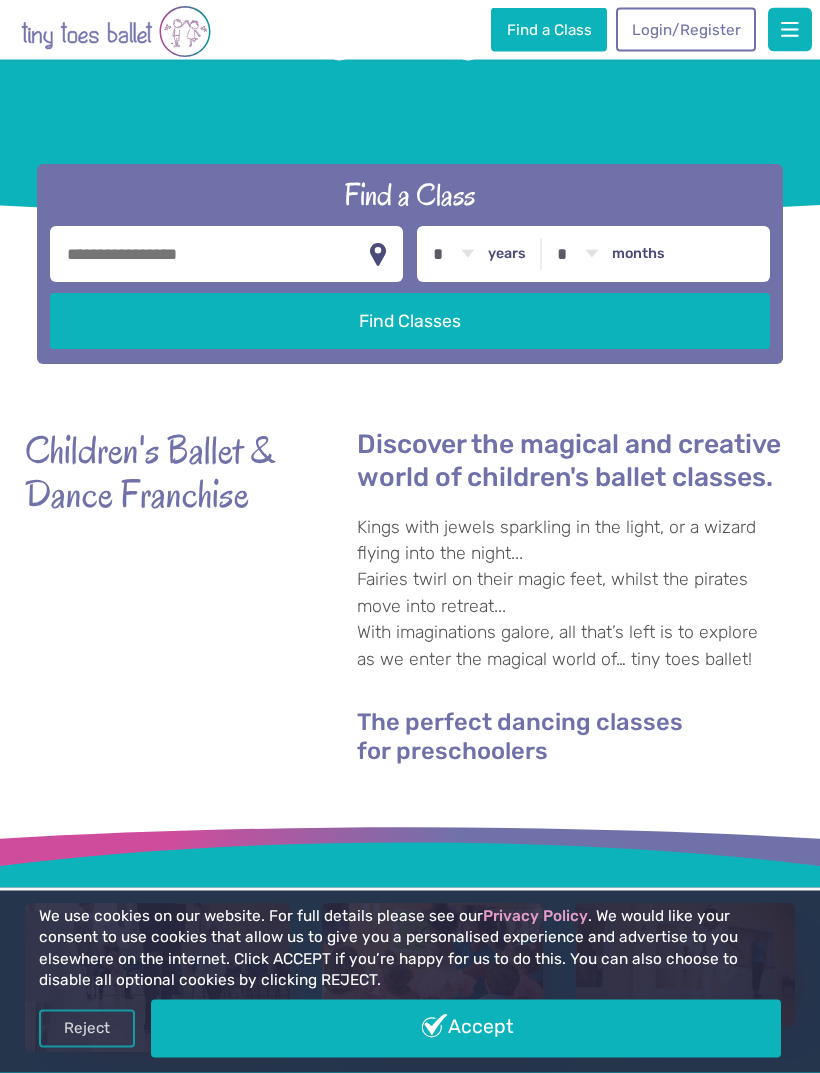 scroll, scrollTop: 207, scrollLeft: 0, axis: vertical 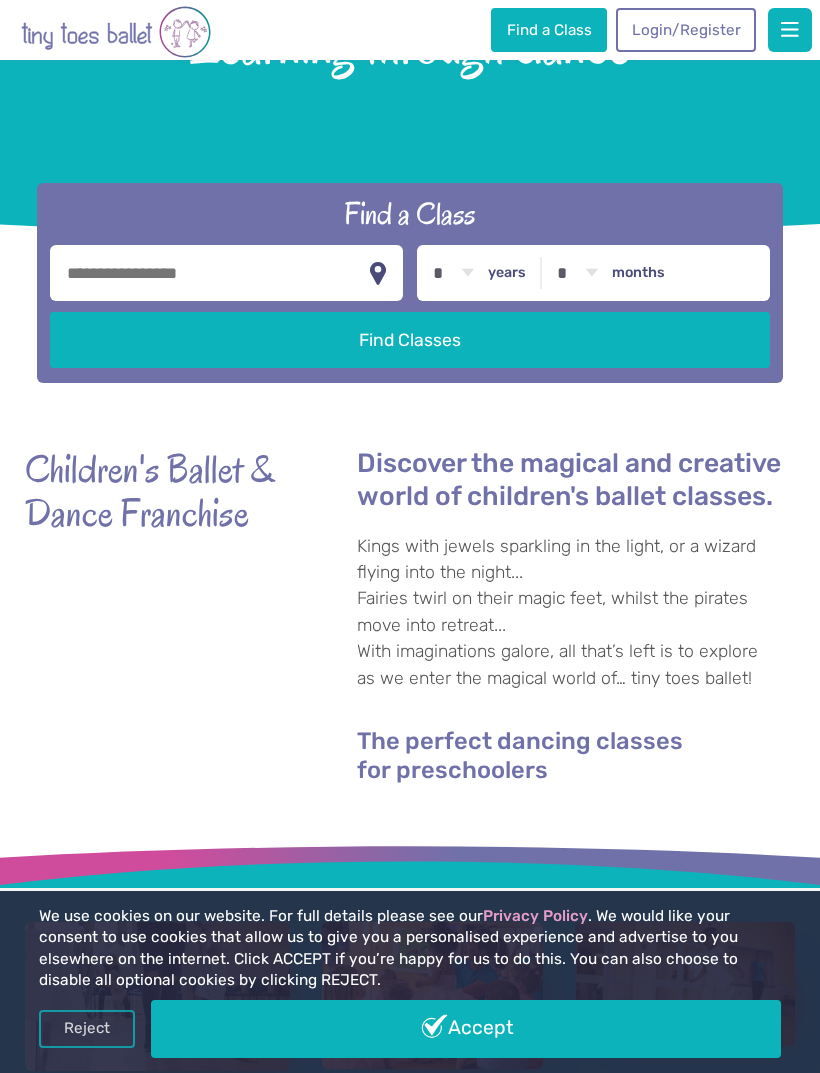 click at bounding box center [790, 30] 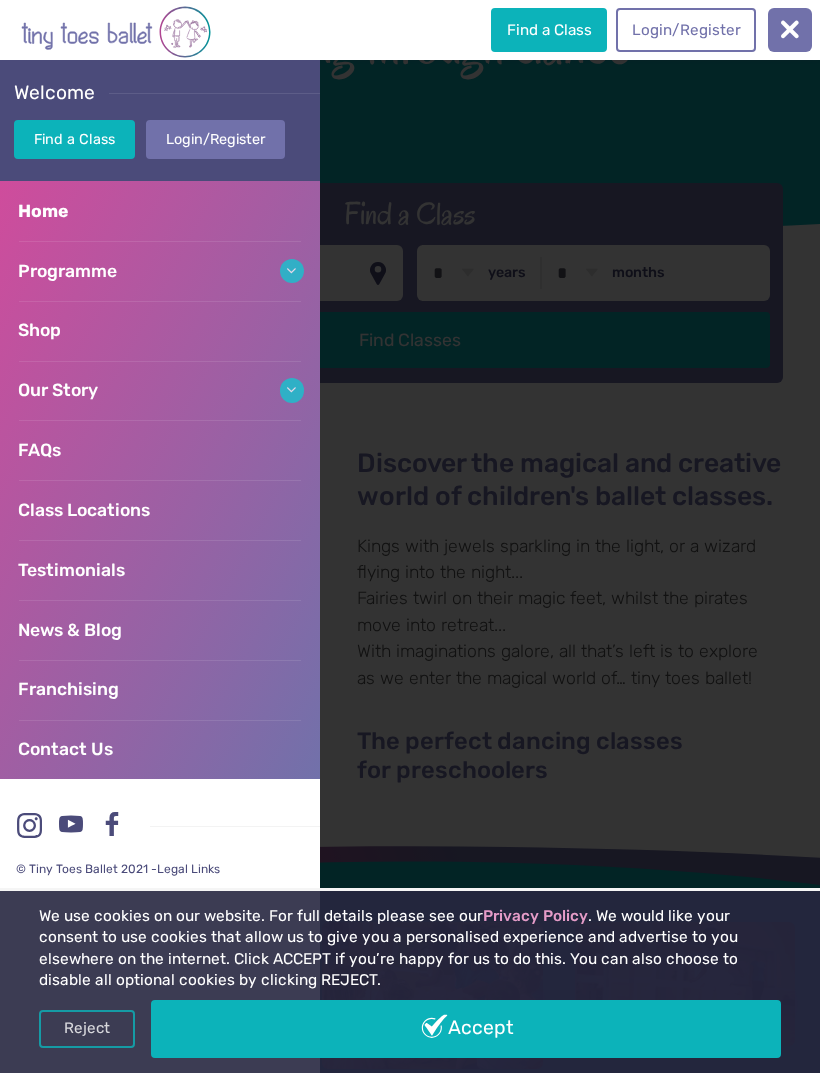 click on "FAQs" at bounding box center (160, 450) 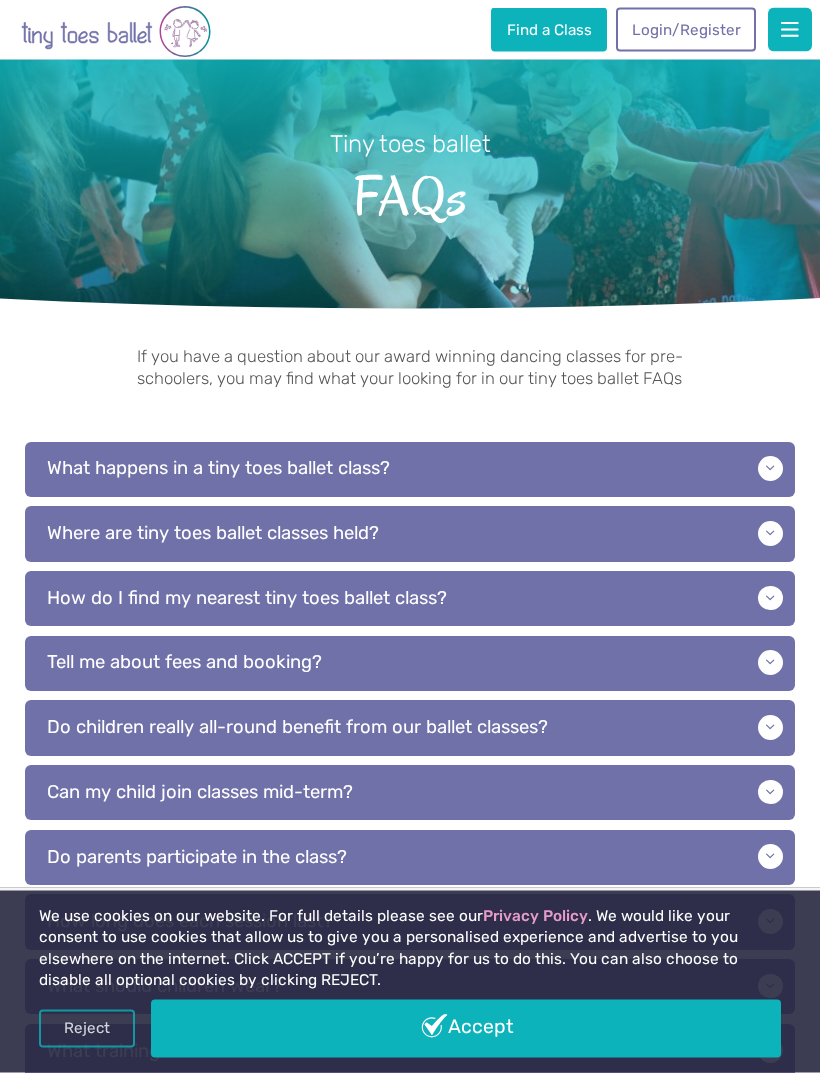 scroll, scrollTop: 67, scrollLeft: 0, axis: vertical 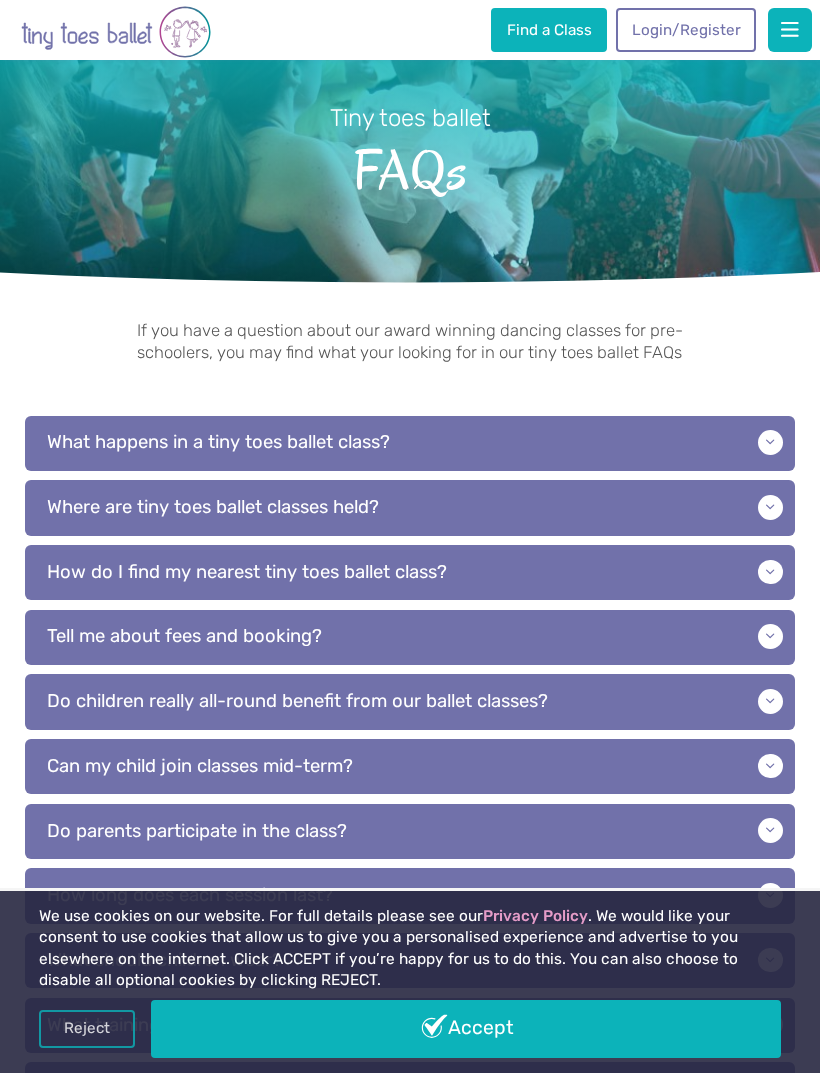 click on "Tell me about fees and booking?" at bounding box center (410, 637) 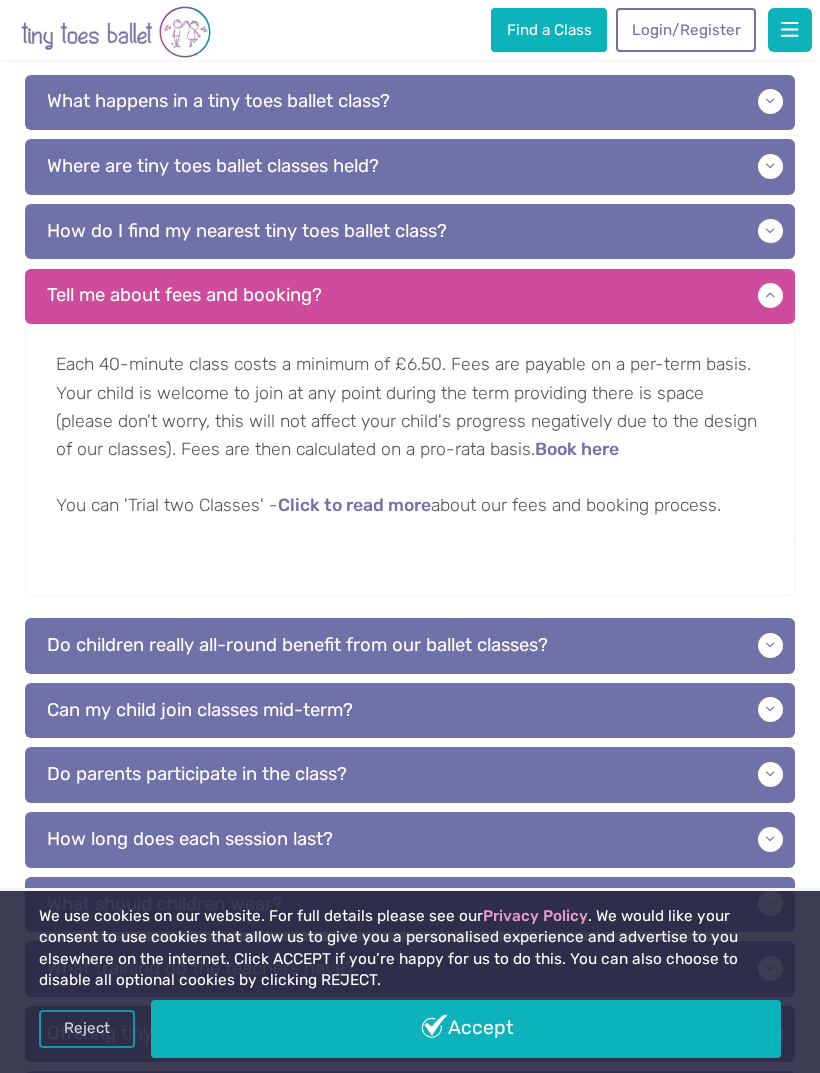 scroll, scrollTop: 442, scrollLeft: 0, axis: vertical 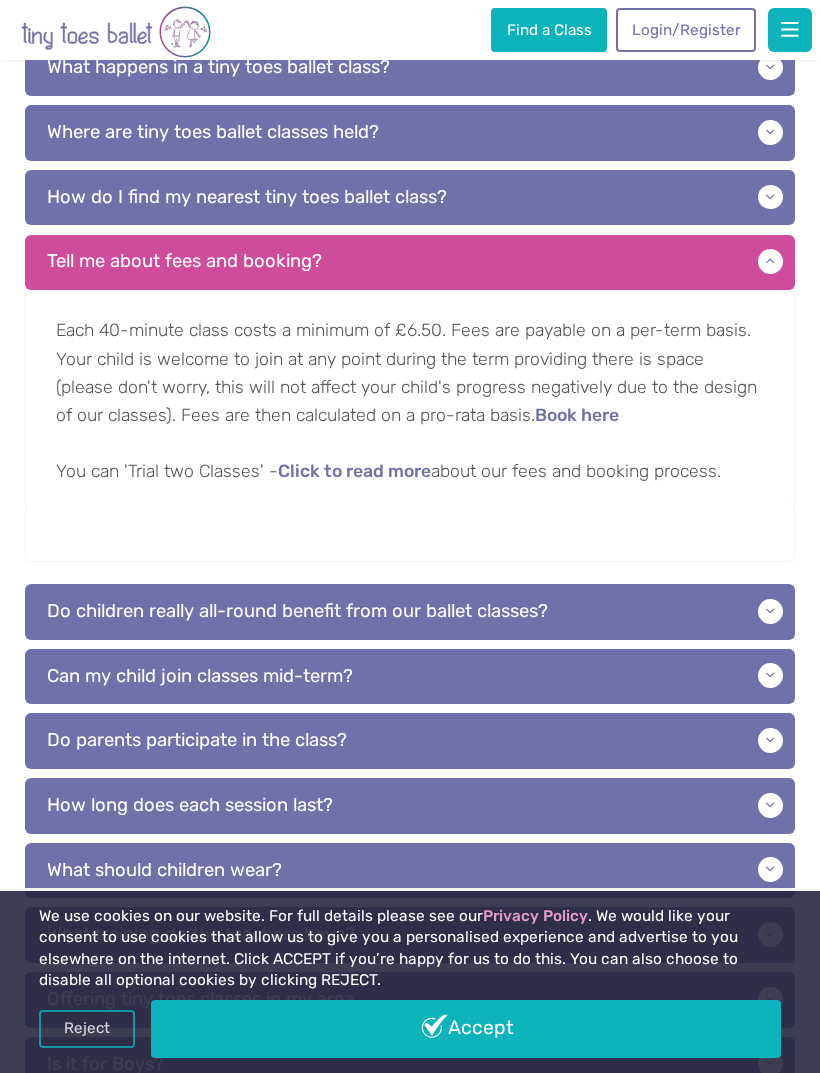 click at bounding box center [790, 30] 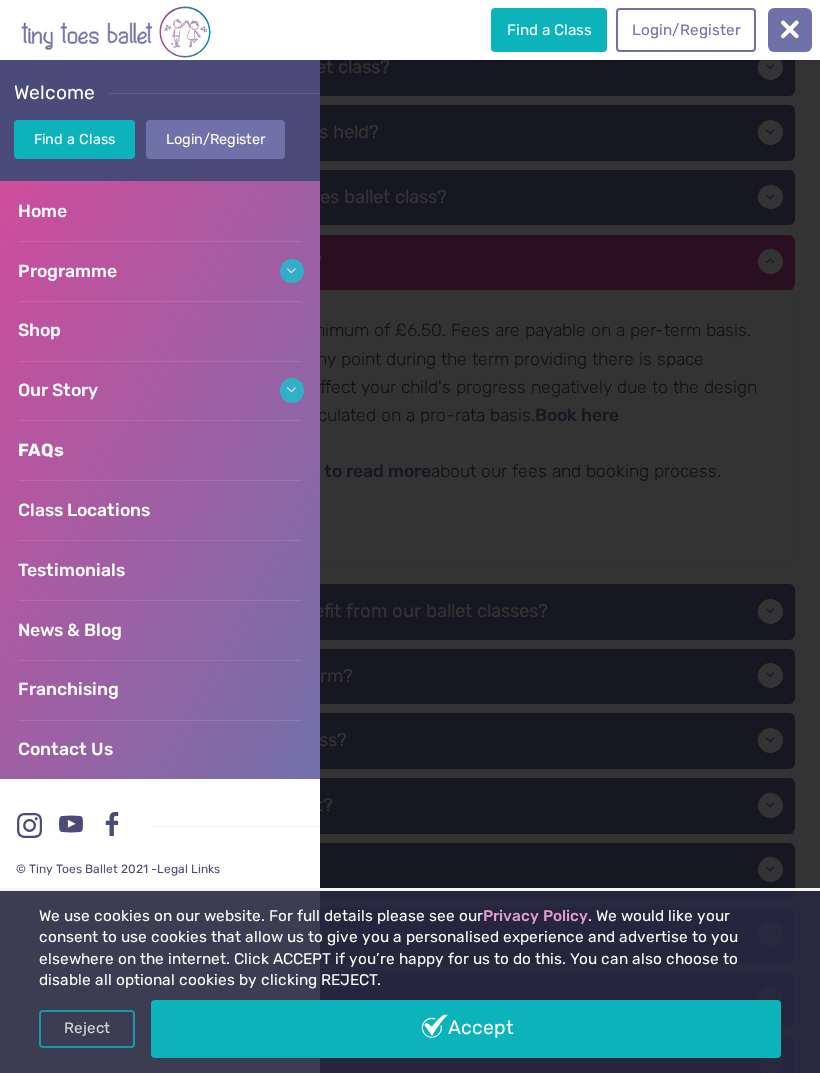 click on "Programme" at bounding box center (160, 271) 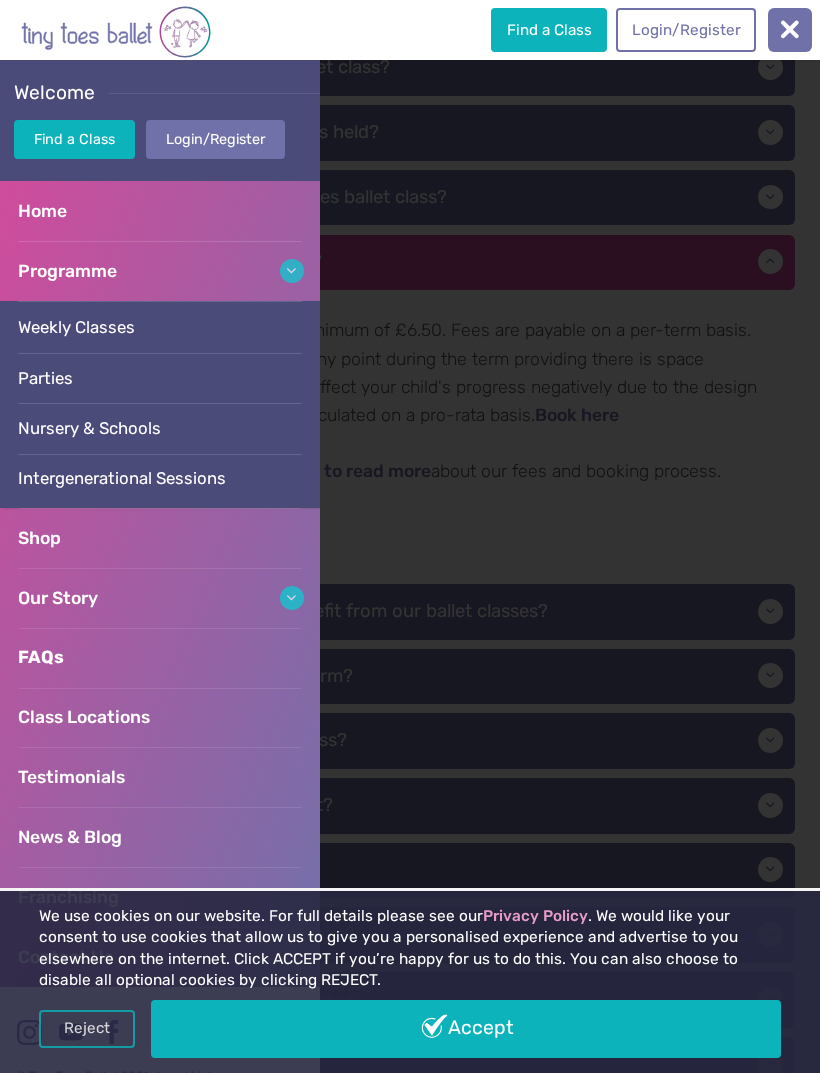 click on "Weekly Classes" at bounding box center (160, 327) 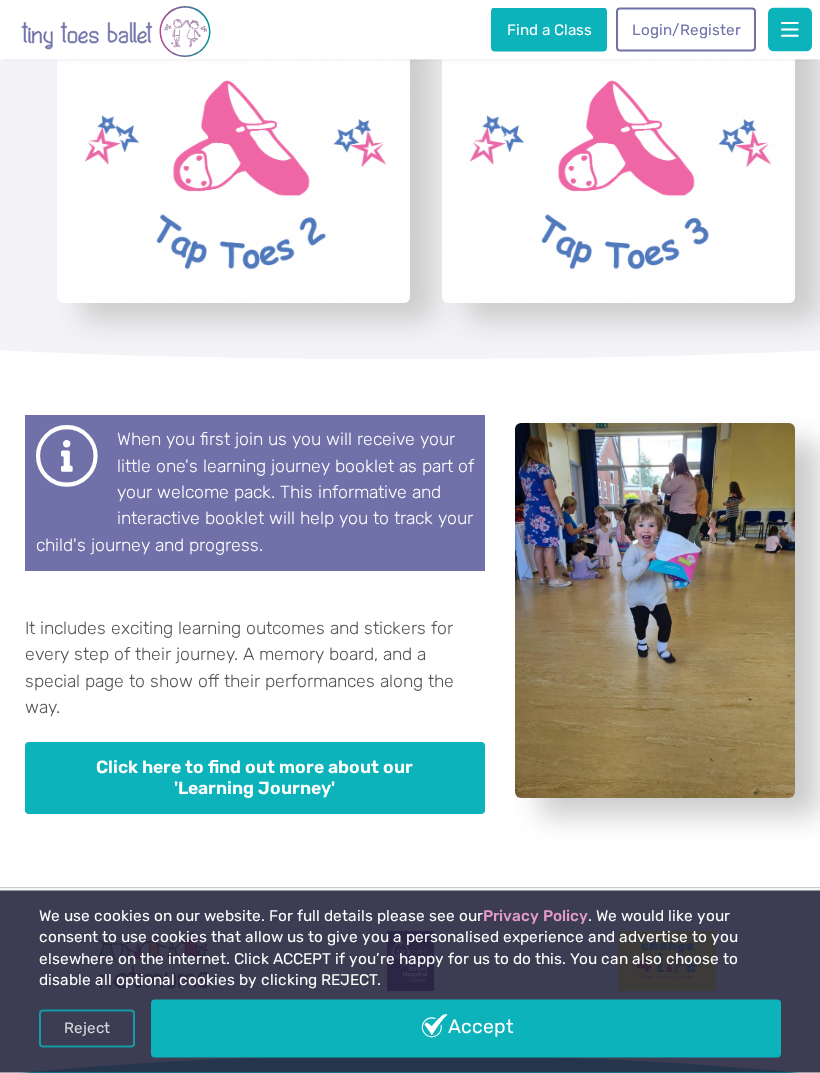 scroll, scrollTop: 4797, scrollLeft: 0, axis: vertical 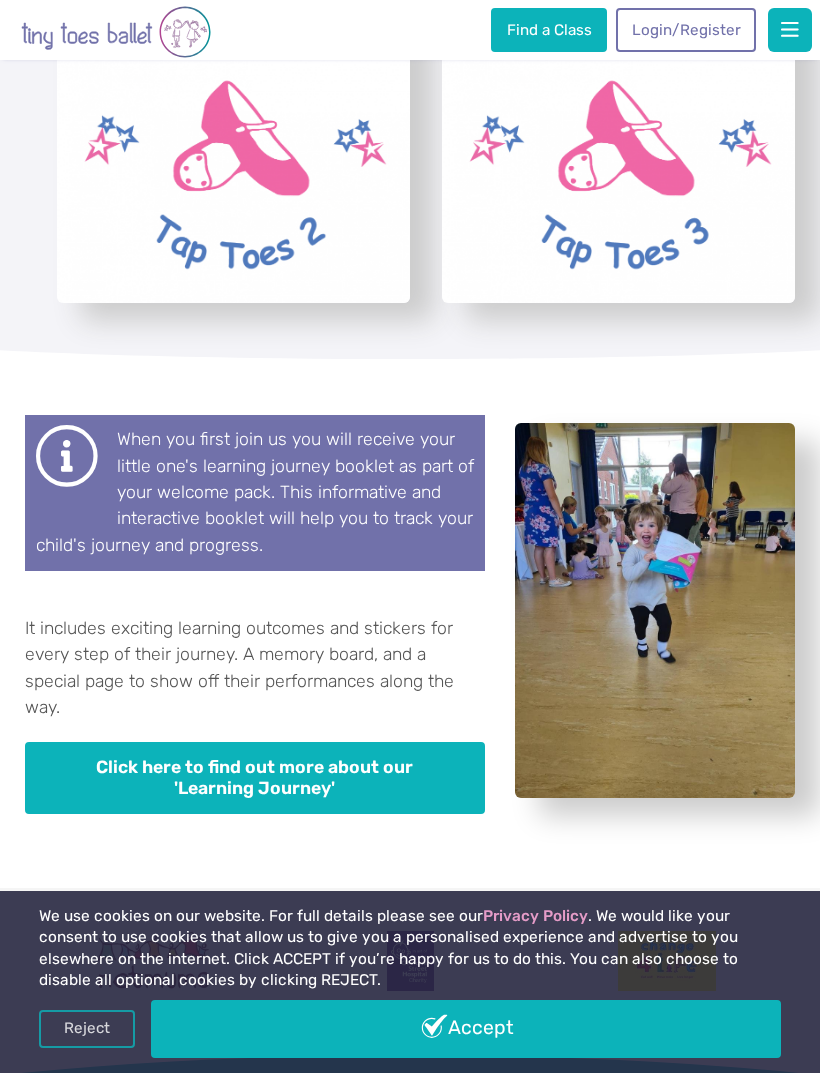 click on "Click here to find out more about our 'Learning Journey'" at bounding box center [255, 778] 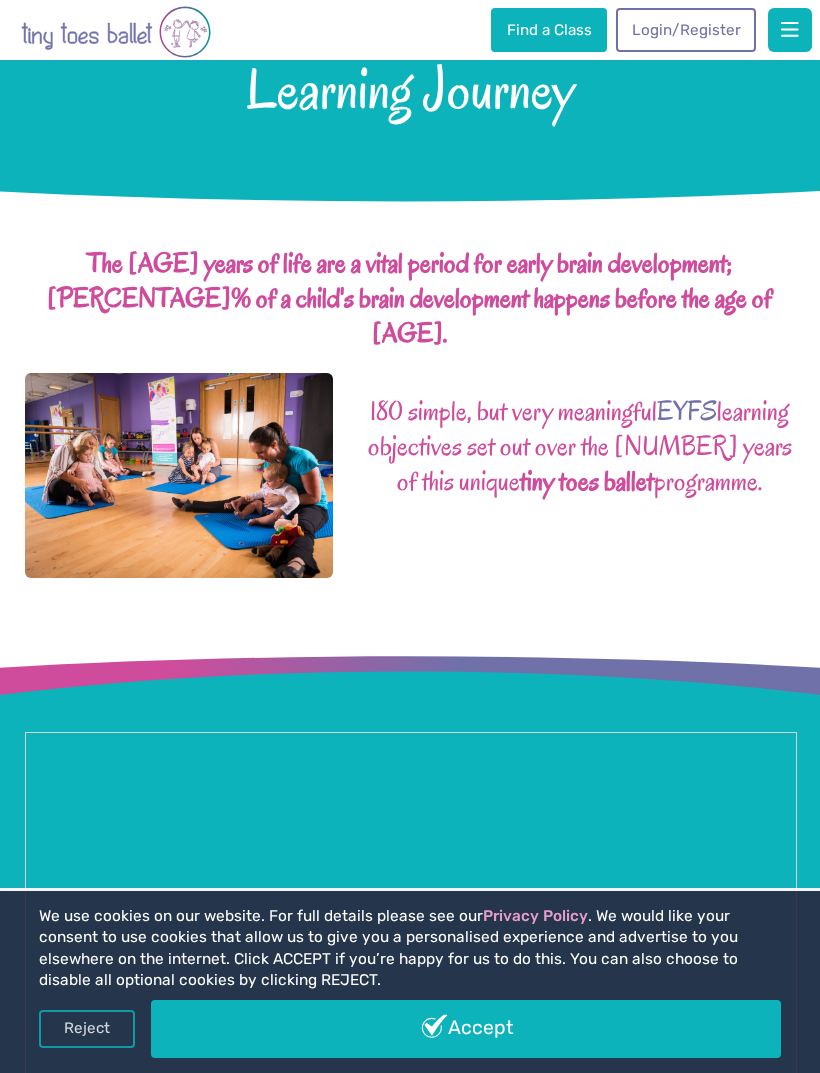 scroll, scrollTop: 0, scrollLeft: 0, axis: both 